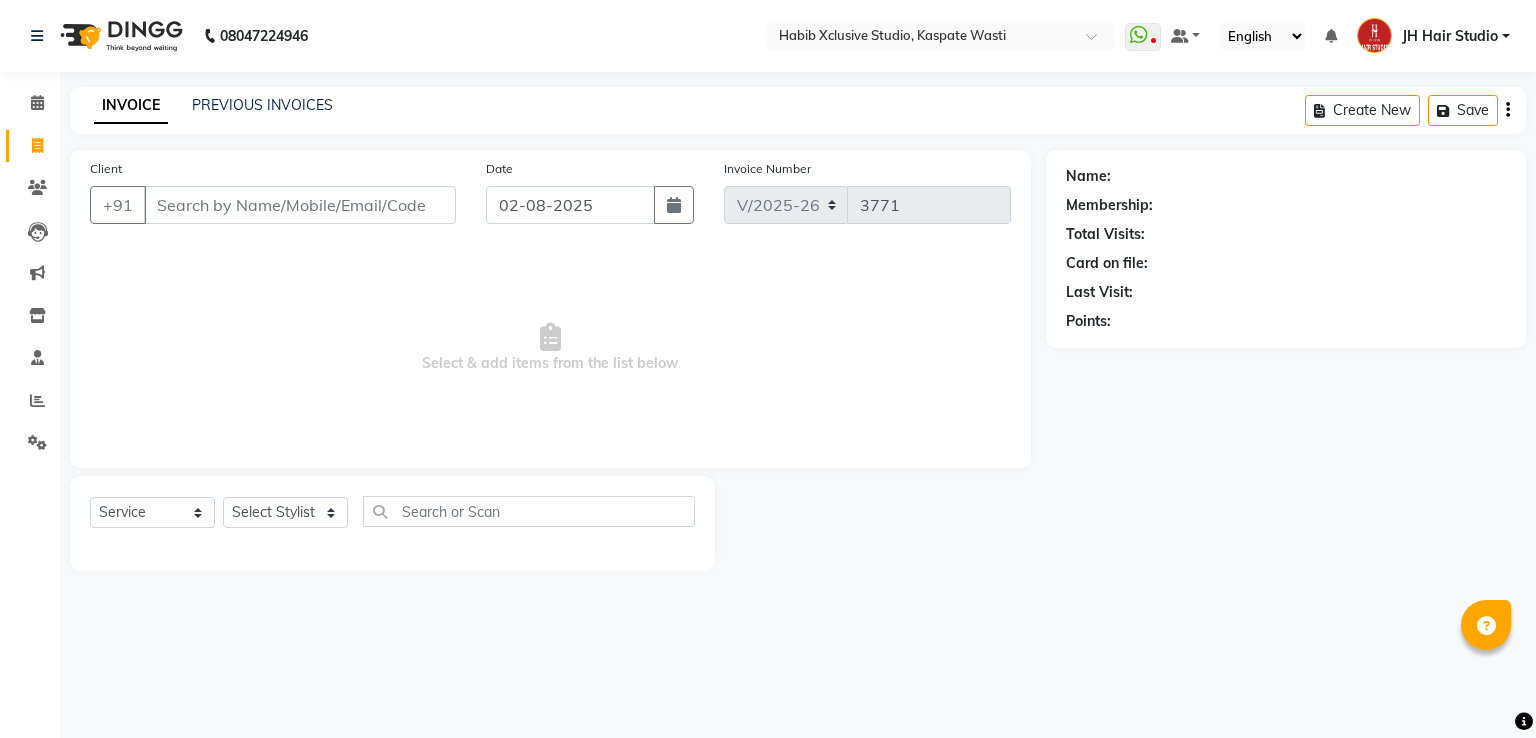 select on "130" 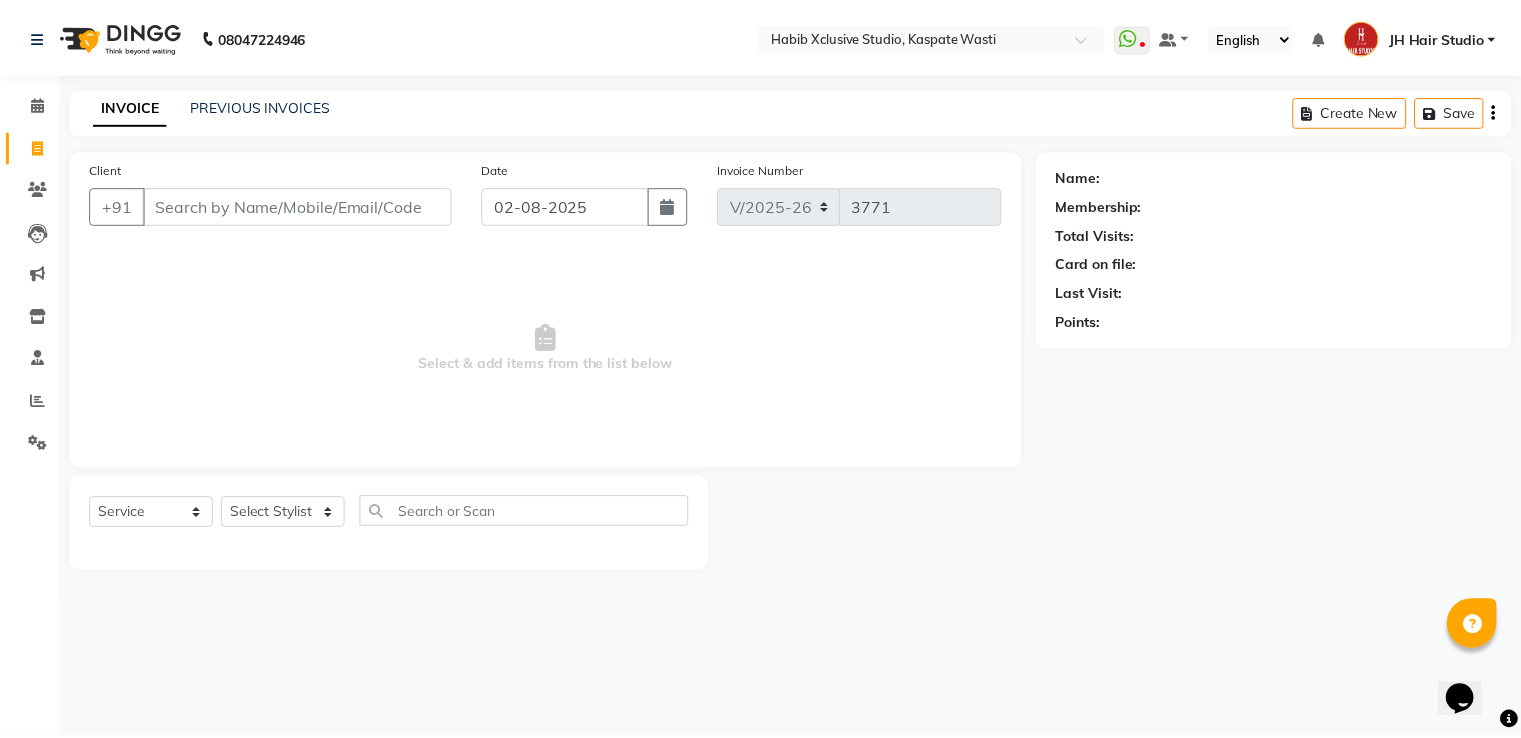 scroll, scrollTop: 0, scrollLeft: 0, axis: both 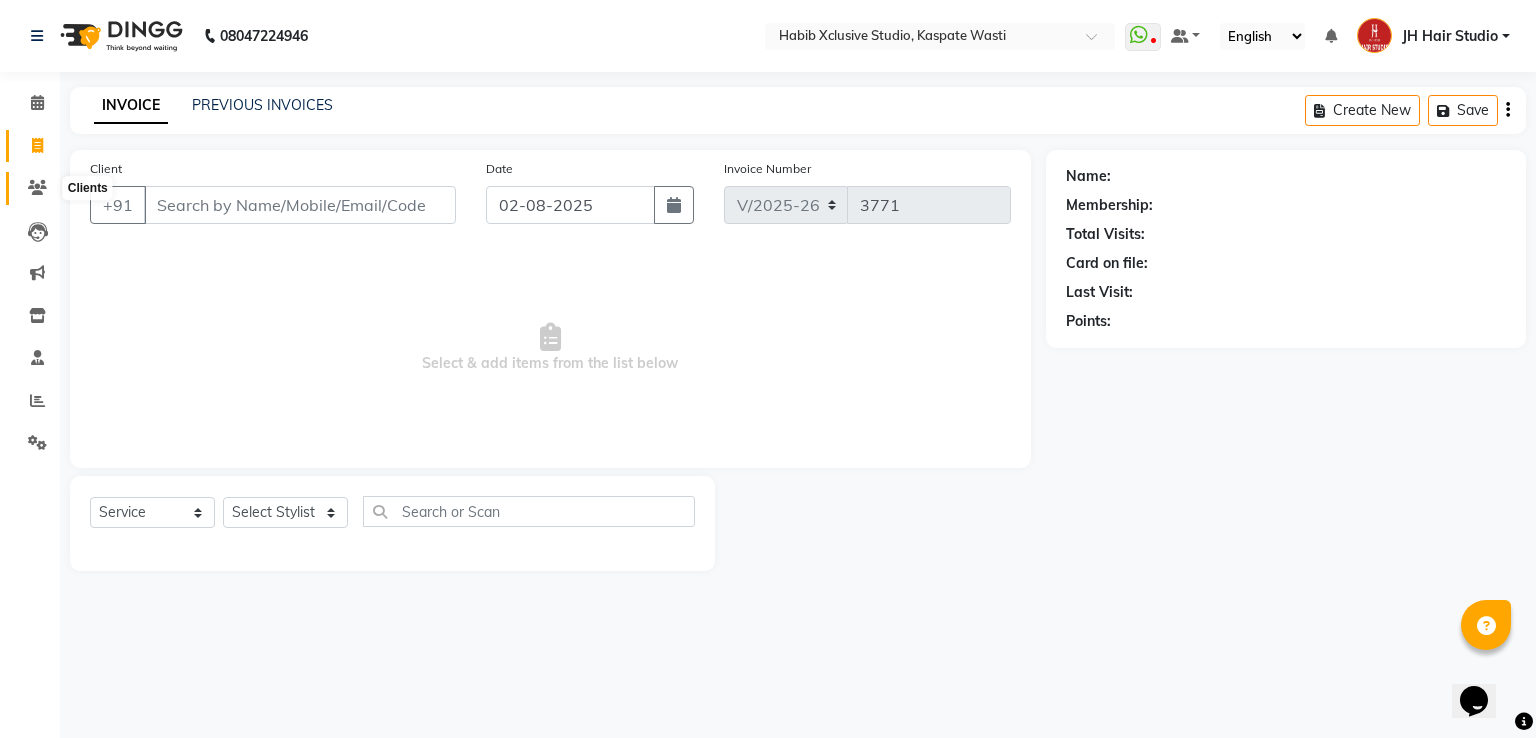 click 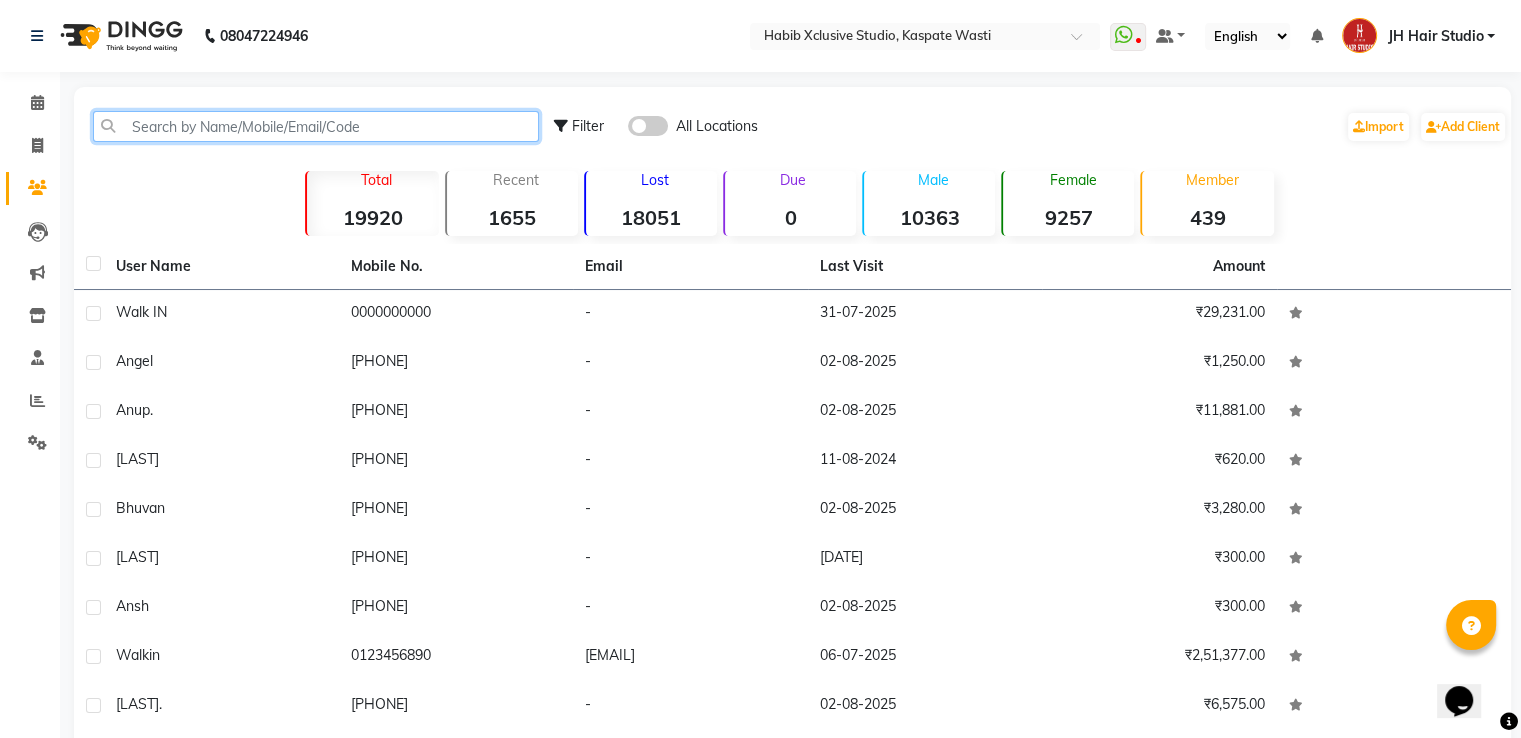 click 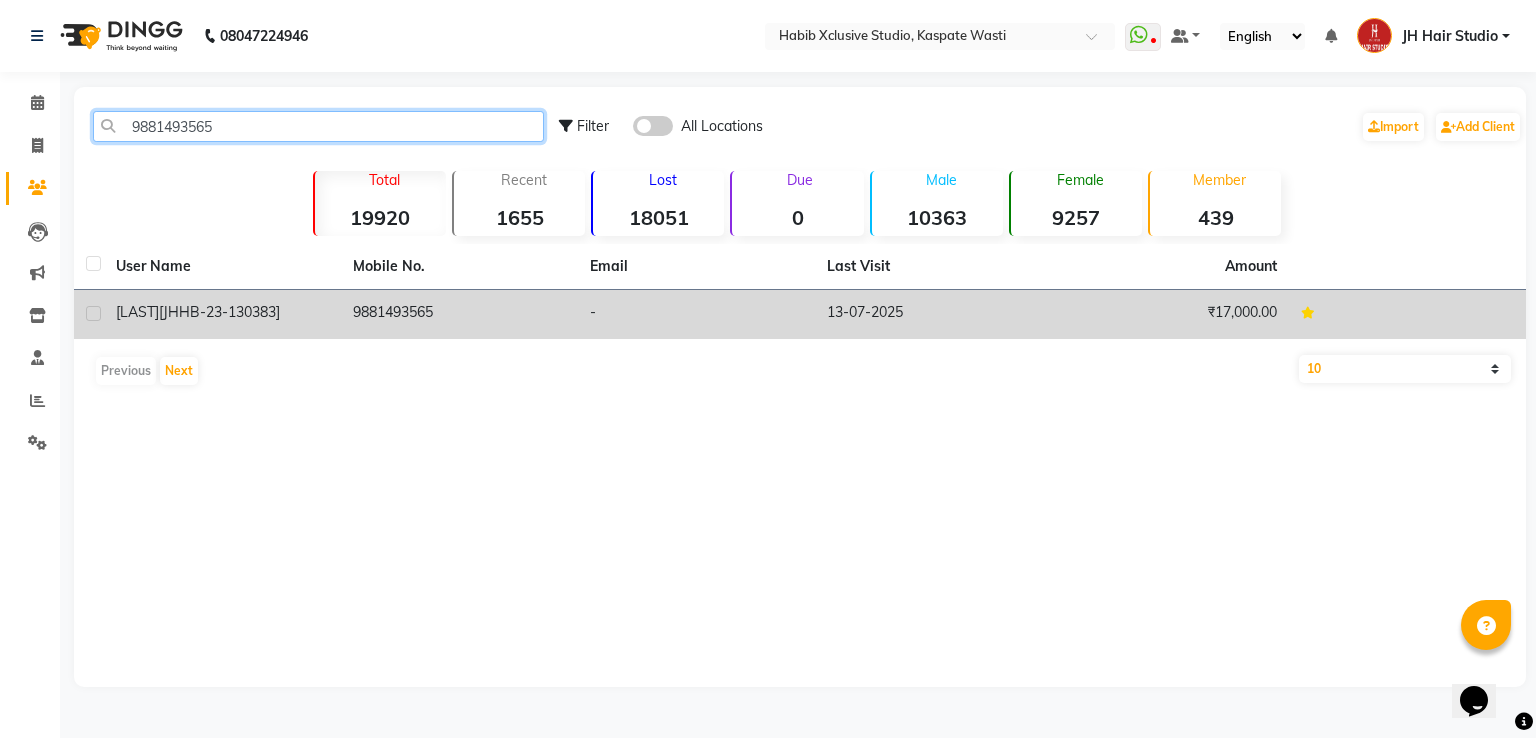 type on "9881493565" 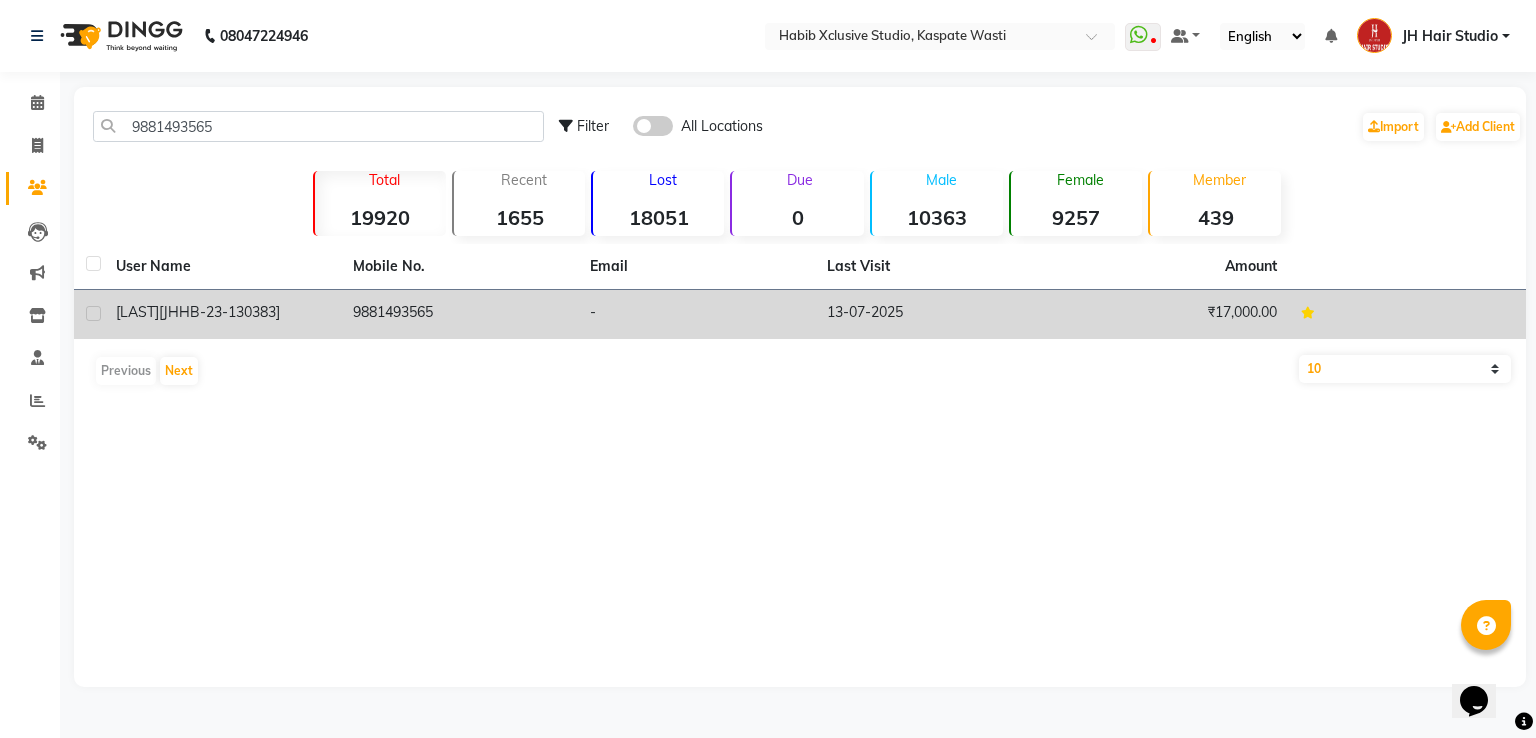 click on "9881493565" 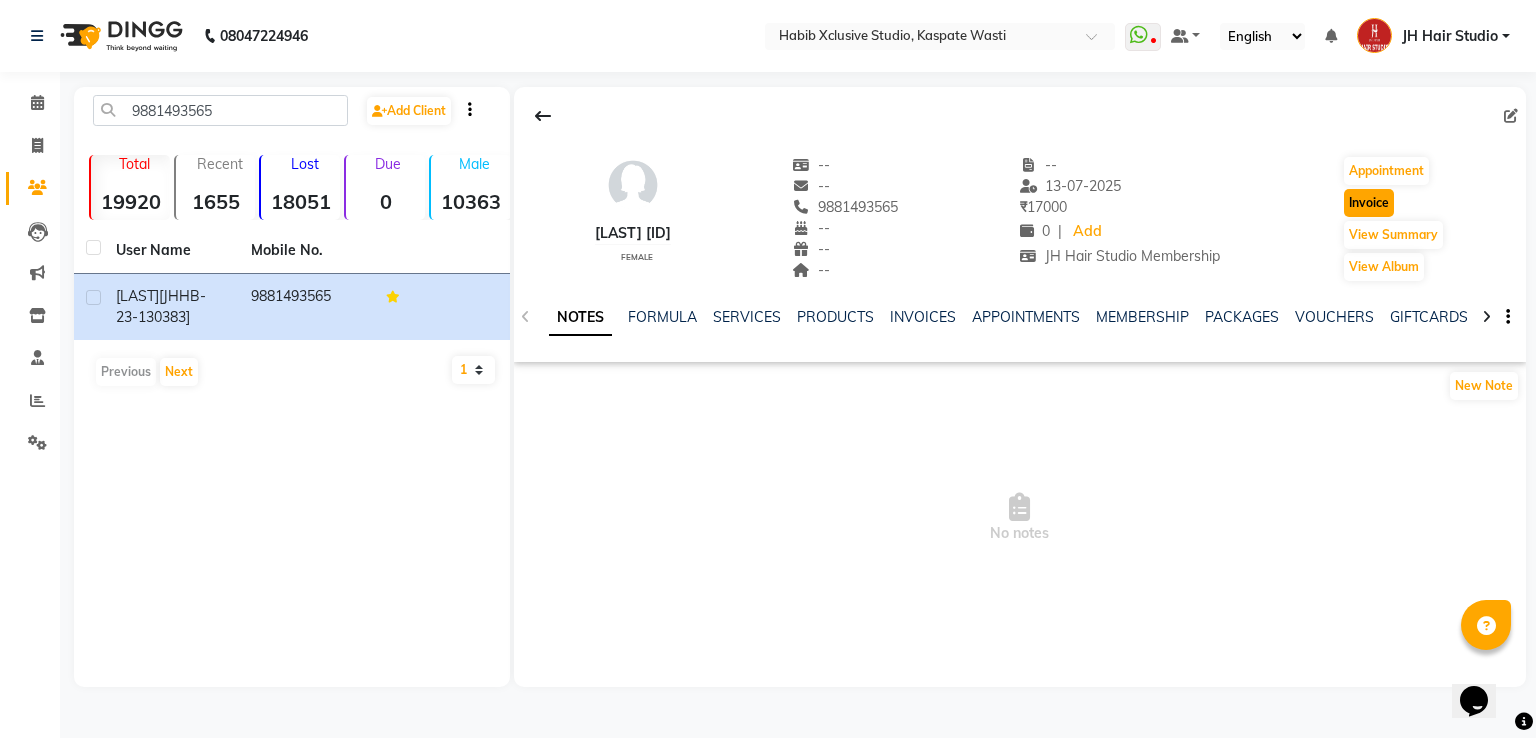 click on "Invoice" 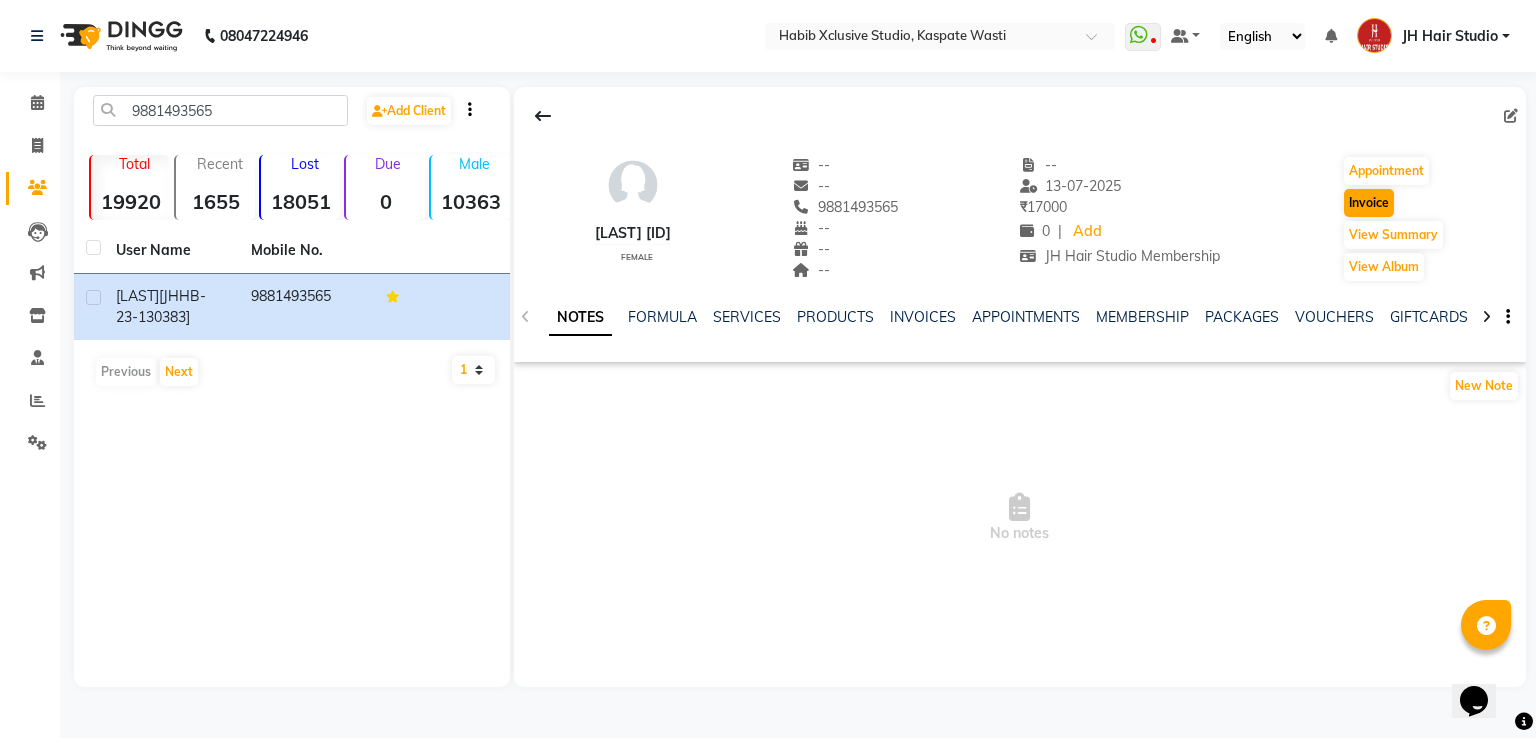 select on "130" 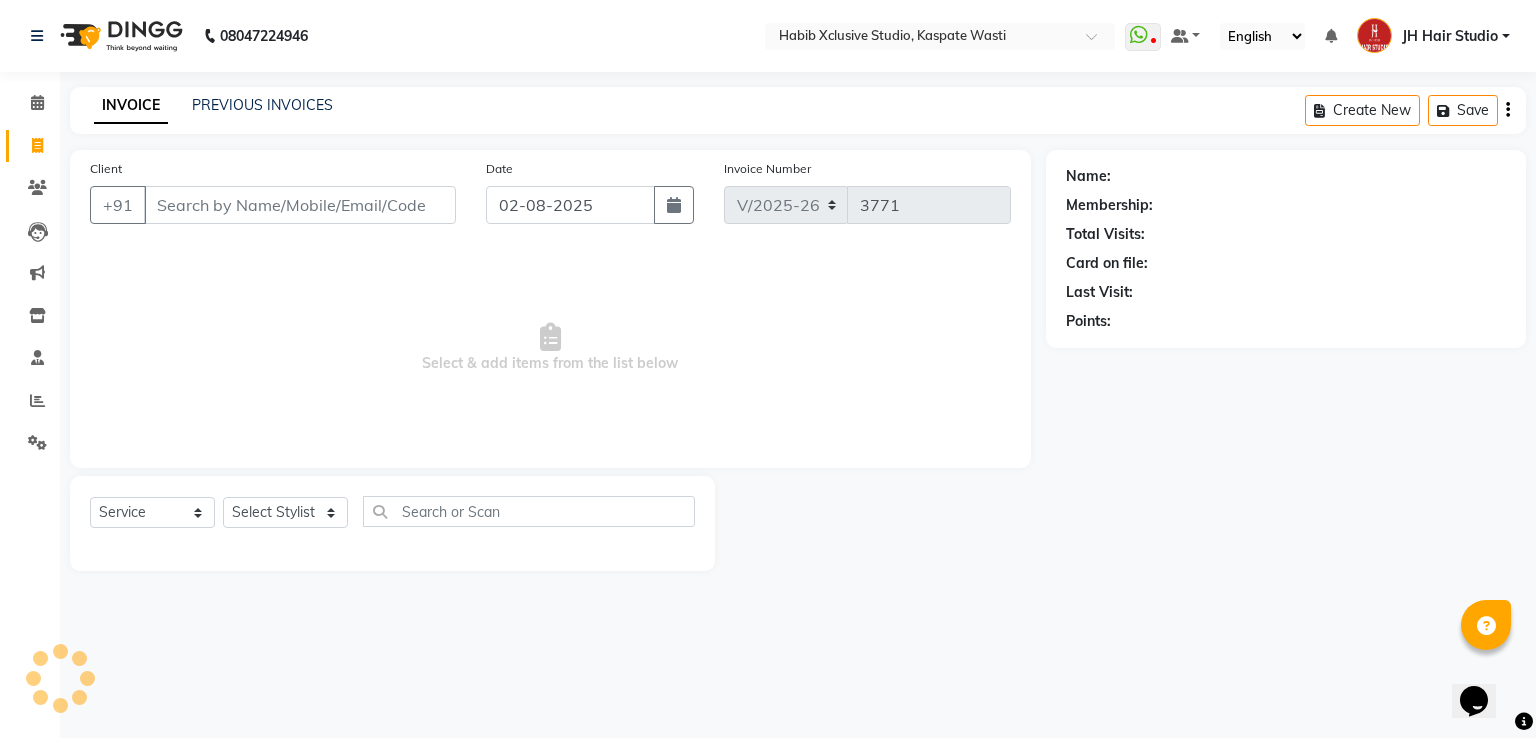 type on "9881493565" 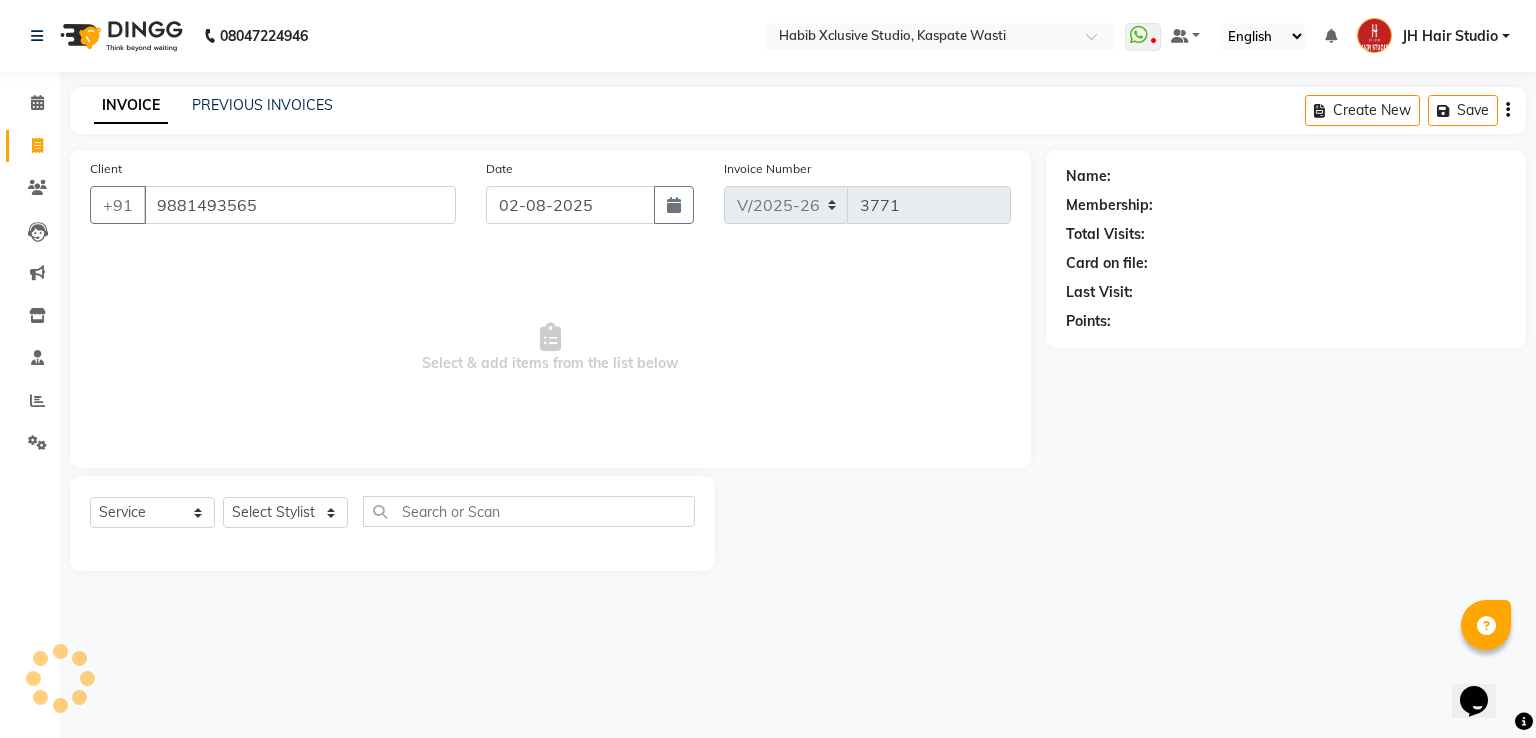 select on "1: Object" 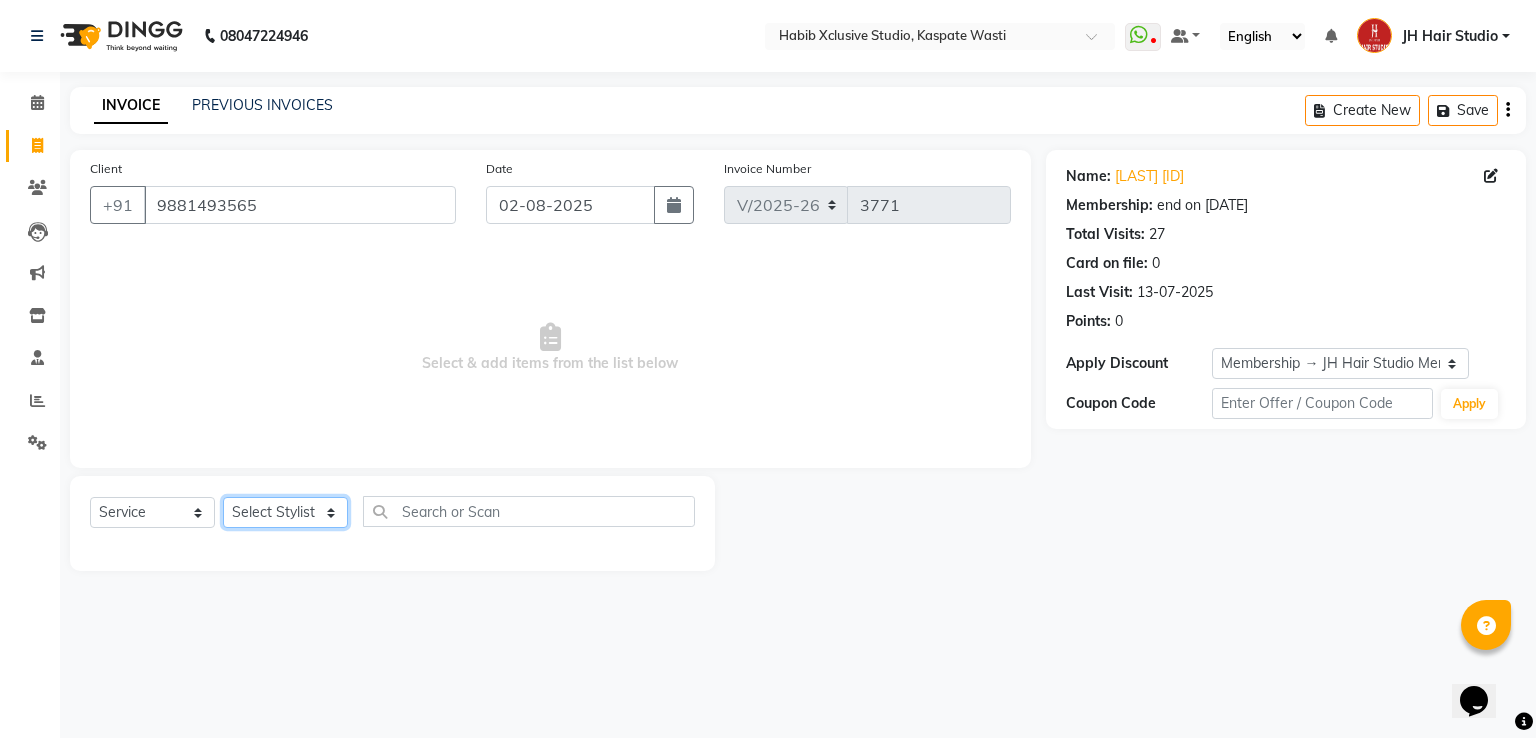click on "Select Stylist [F1] [LAST] [F1] [LAST]  [ F1] [LAST] [F1][LAST] [F1][LAST] [F1] [LAST]  [F1] [FIRST]  [F2] [FIRST] [F2] [FIRST] [F2] [FIRST] [JH] [LAST] [LAST] [JH] [FIRST] [LAST] JH [BRAND] [BRAND] [JH] [LAST] [JH] [FIRST] [JH] [FIRST] [LAST] [JH] [FIRST] [LAST]  [JH] [FIRST] [LAST]  [JH] [FIRST]" 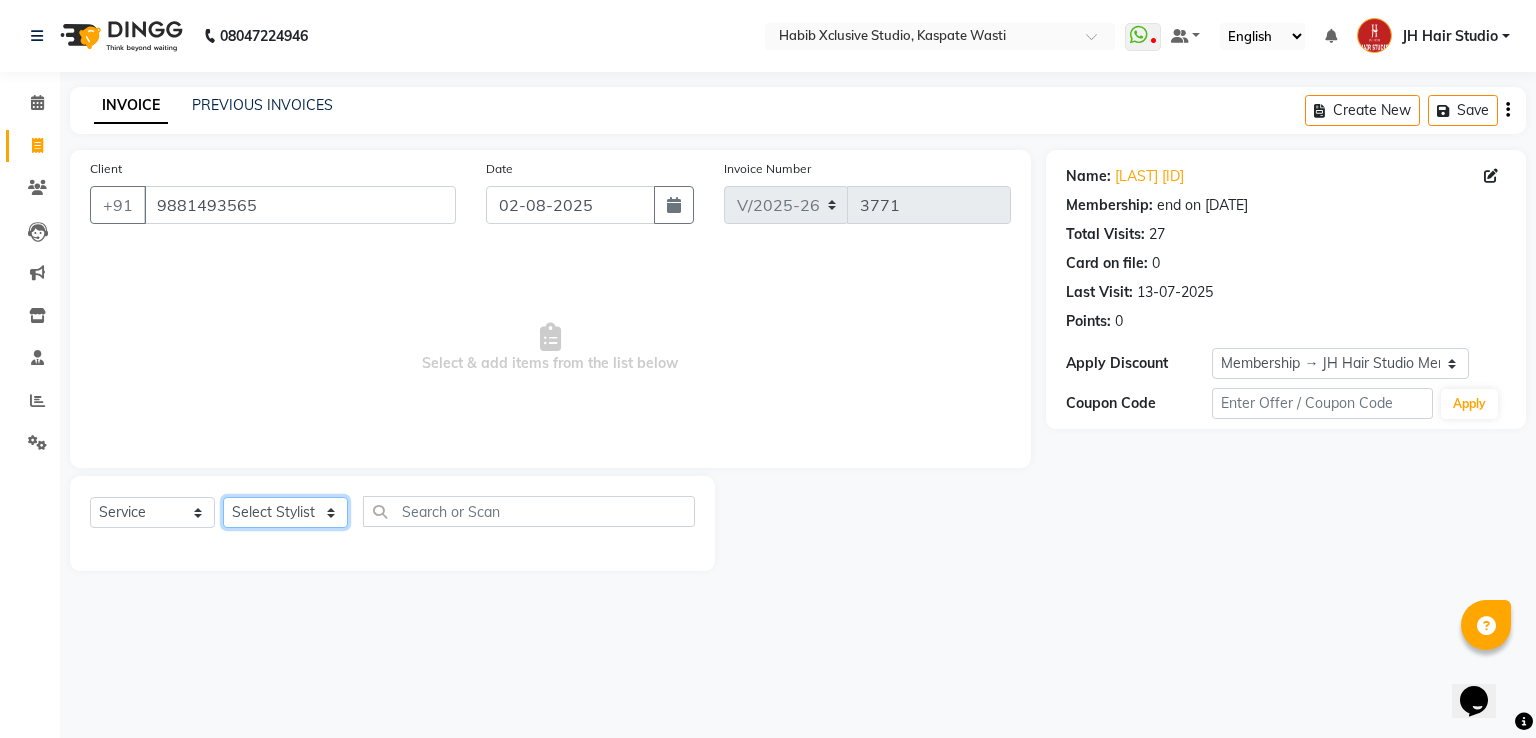 select on "68687" 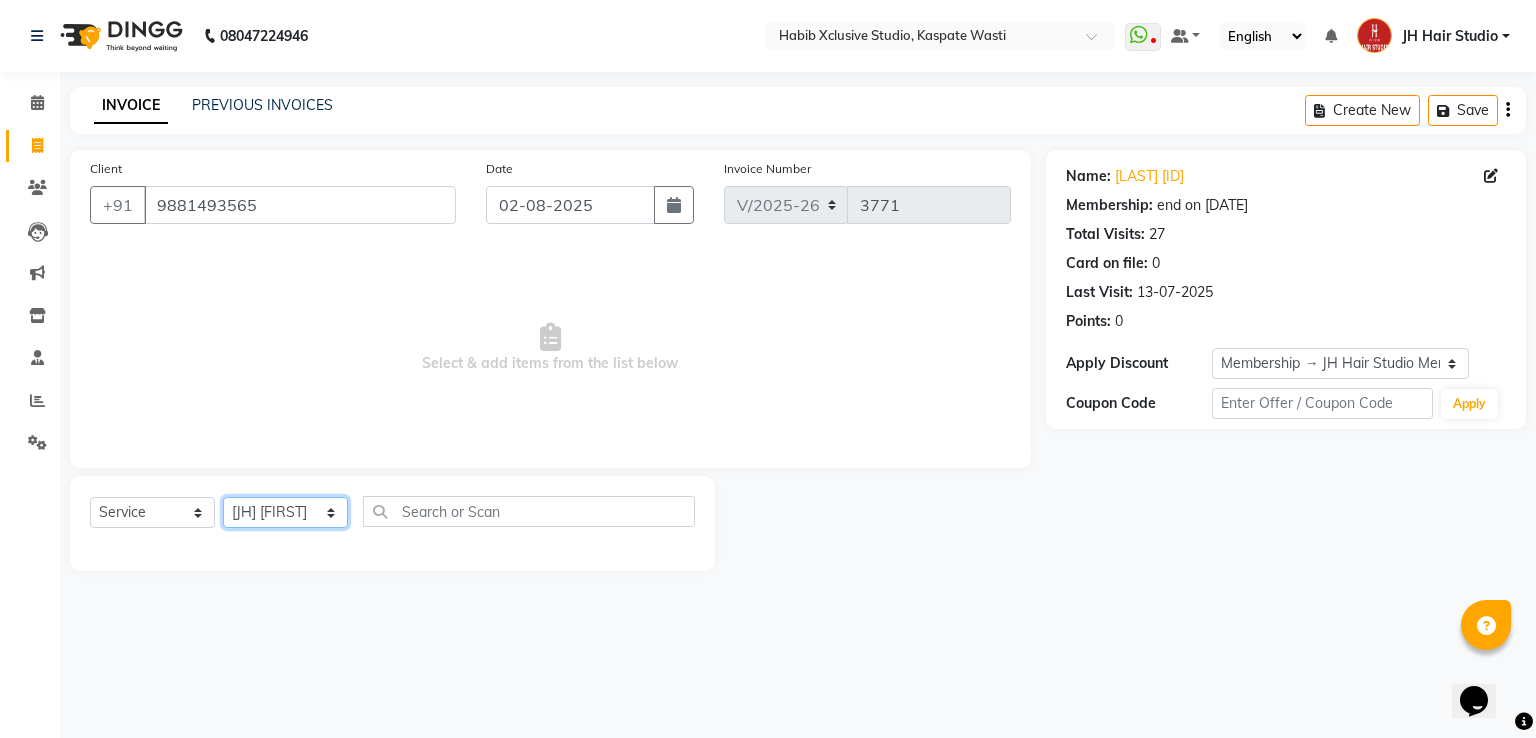 click on "Select Stylist [F1] [LAST] [F1] [LAST]  [ F1] [LAST] [F1][LAST] [F1][LAST] [F1] [LAST]  [F1] [FIRST]  [F2] [FIRST] [F2] [FIRST] [F2] [FIRST] [JH] [LAST] [LAST] [JH] [FIRST] [LAST] JH [BRAND] [BRAND] [JH] [LAST] [JH] [FIRST] [JH] [FIRST] [LAST] [JH] [FIRST] [LAST]  [JH] [FIRST] [LAST]  [JH] [FIRST]" 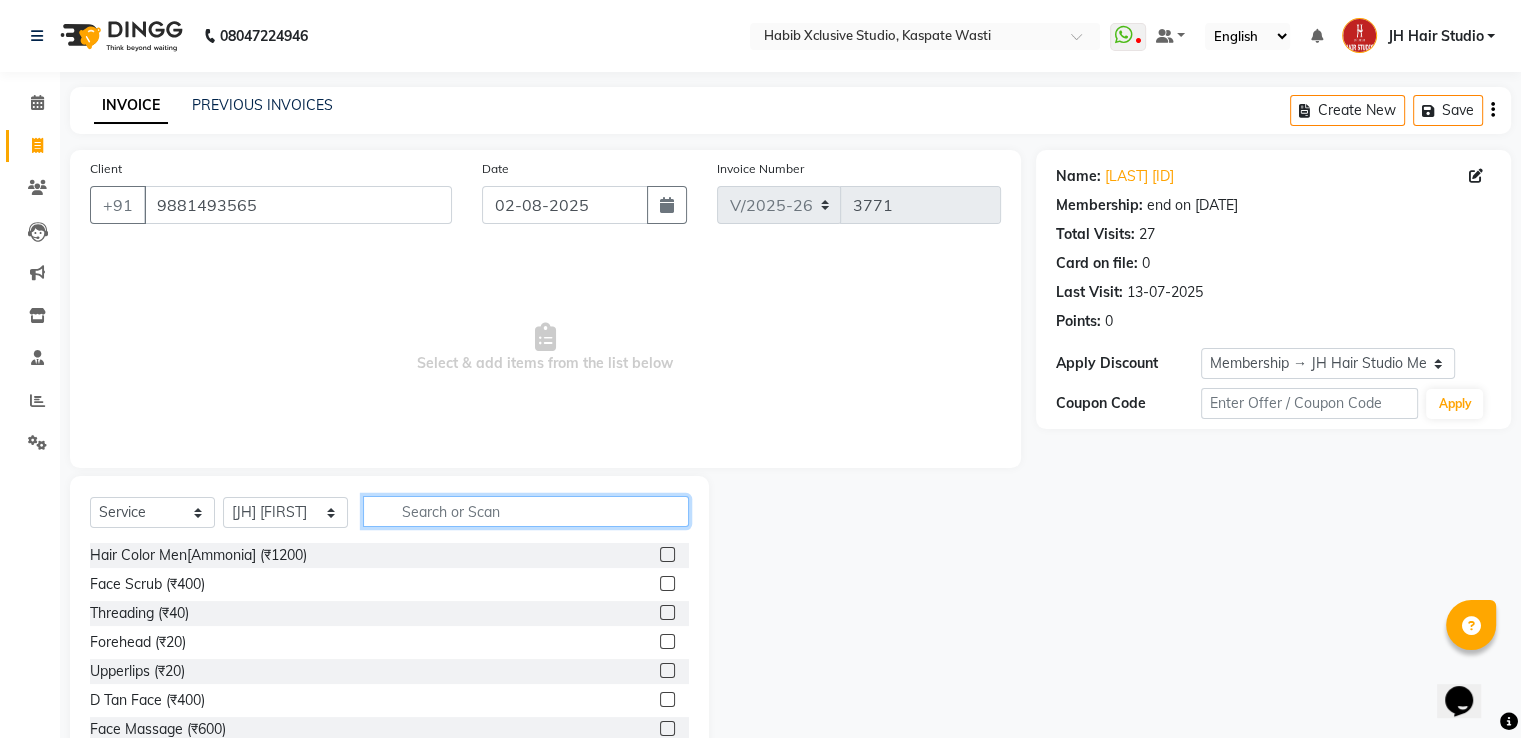 click 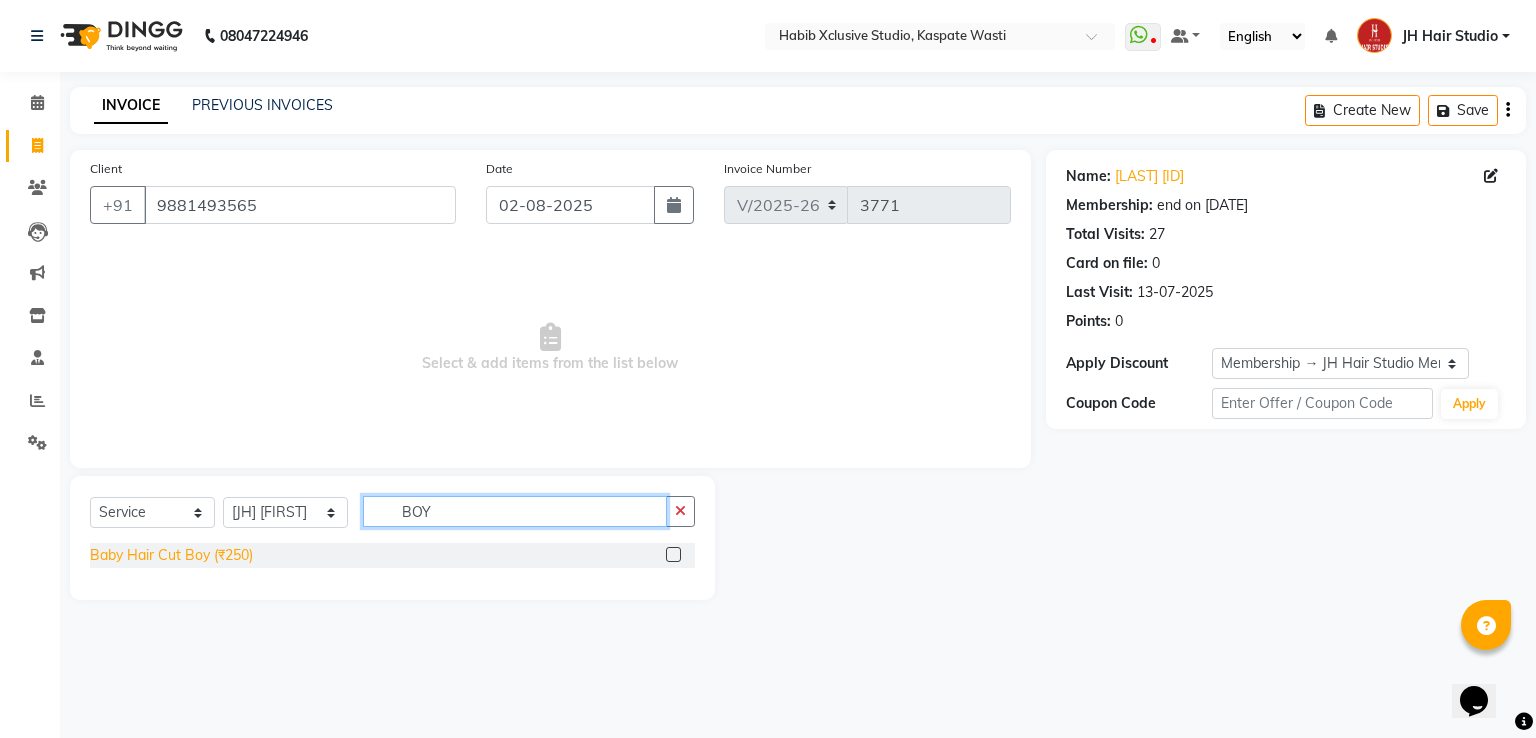 type on "BOY" 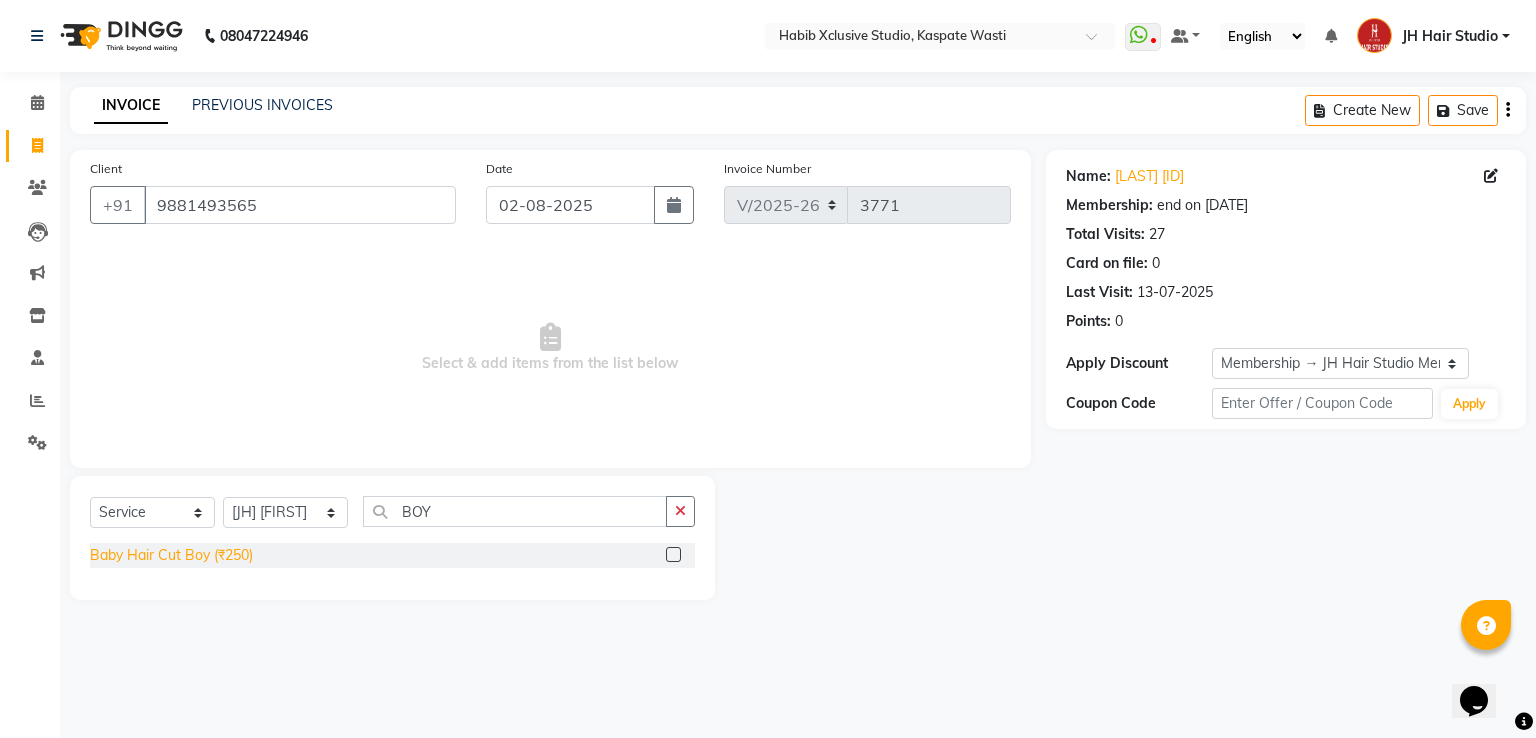 click on "Baby Hair Cut Boy (₹250)" 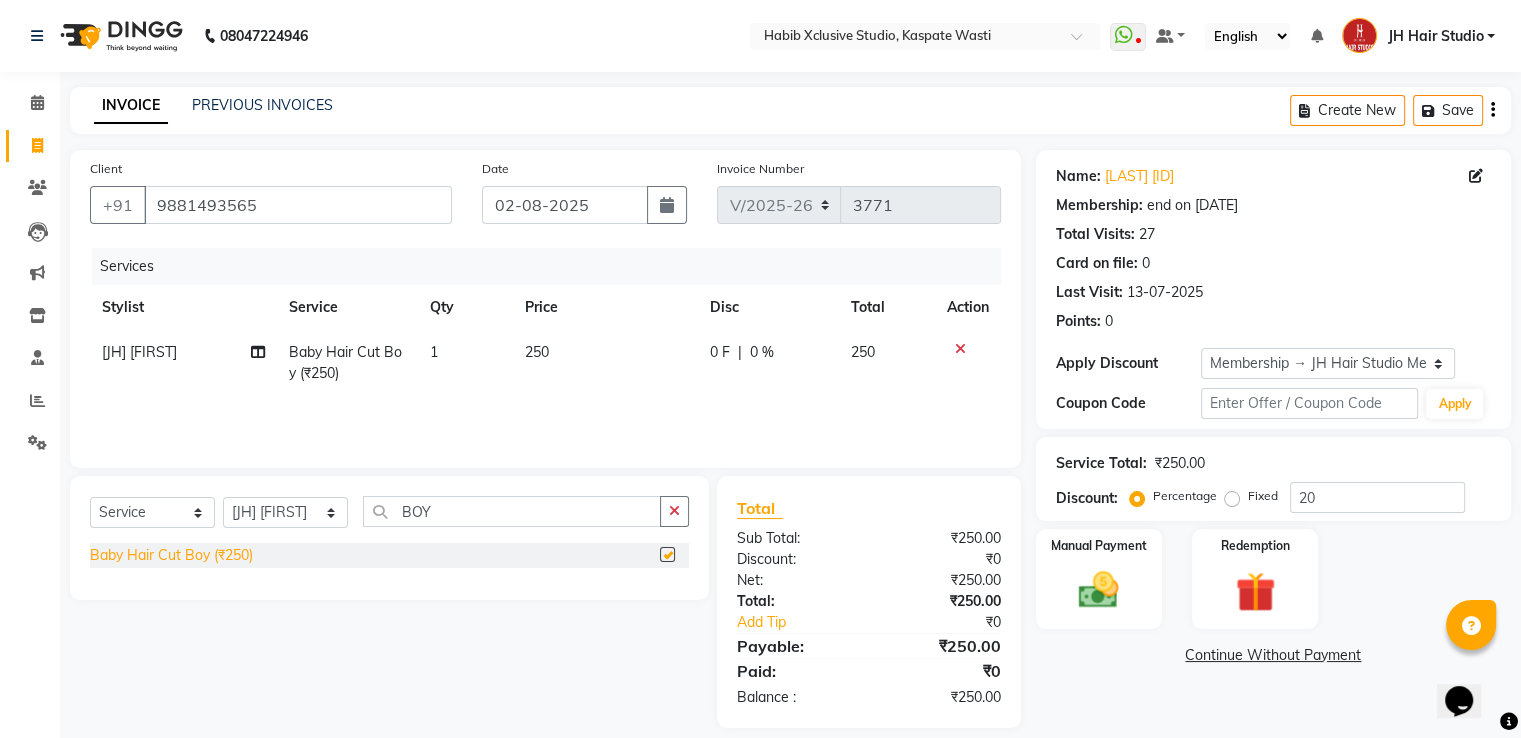 checkbox on "false" 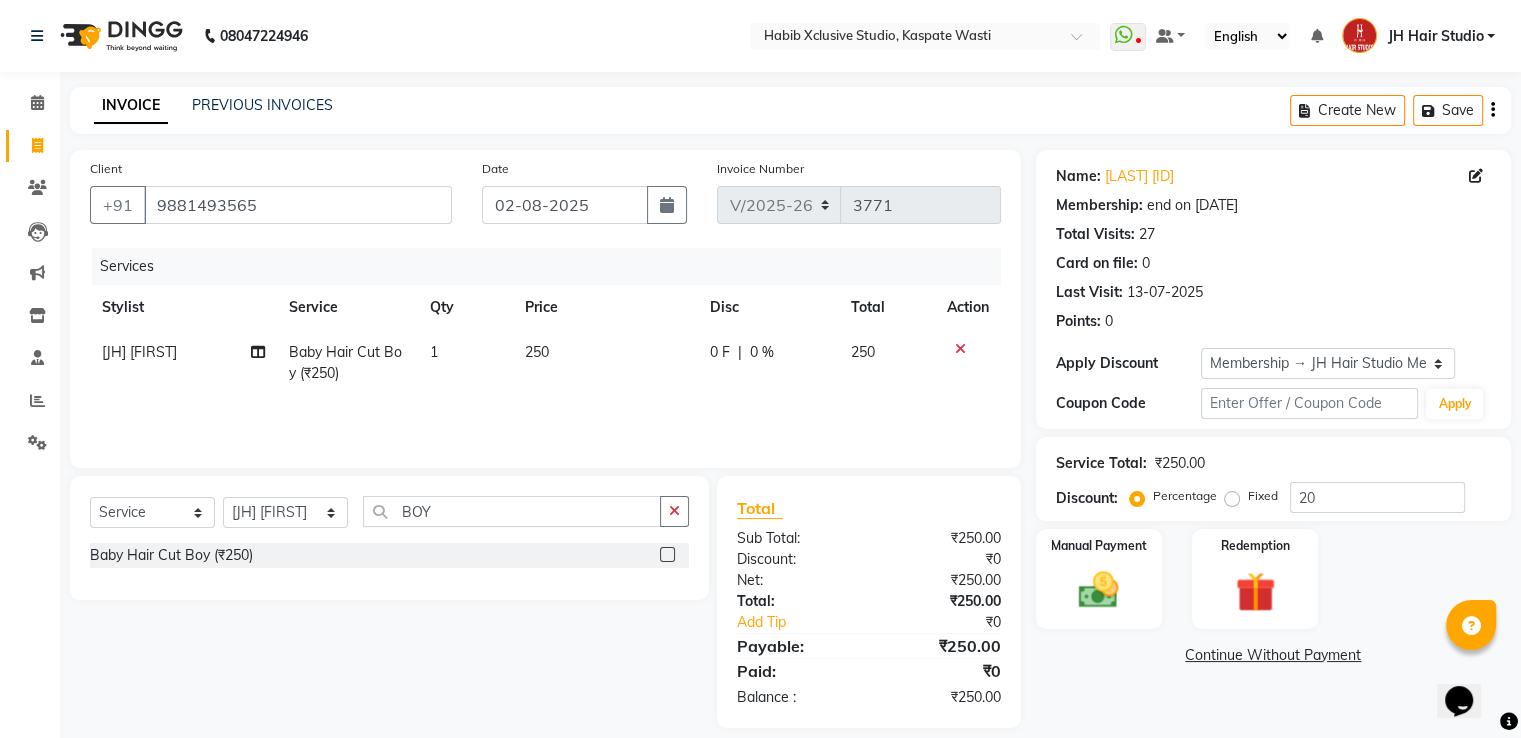 click on "250" 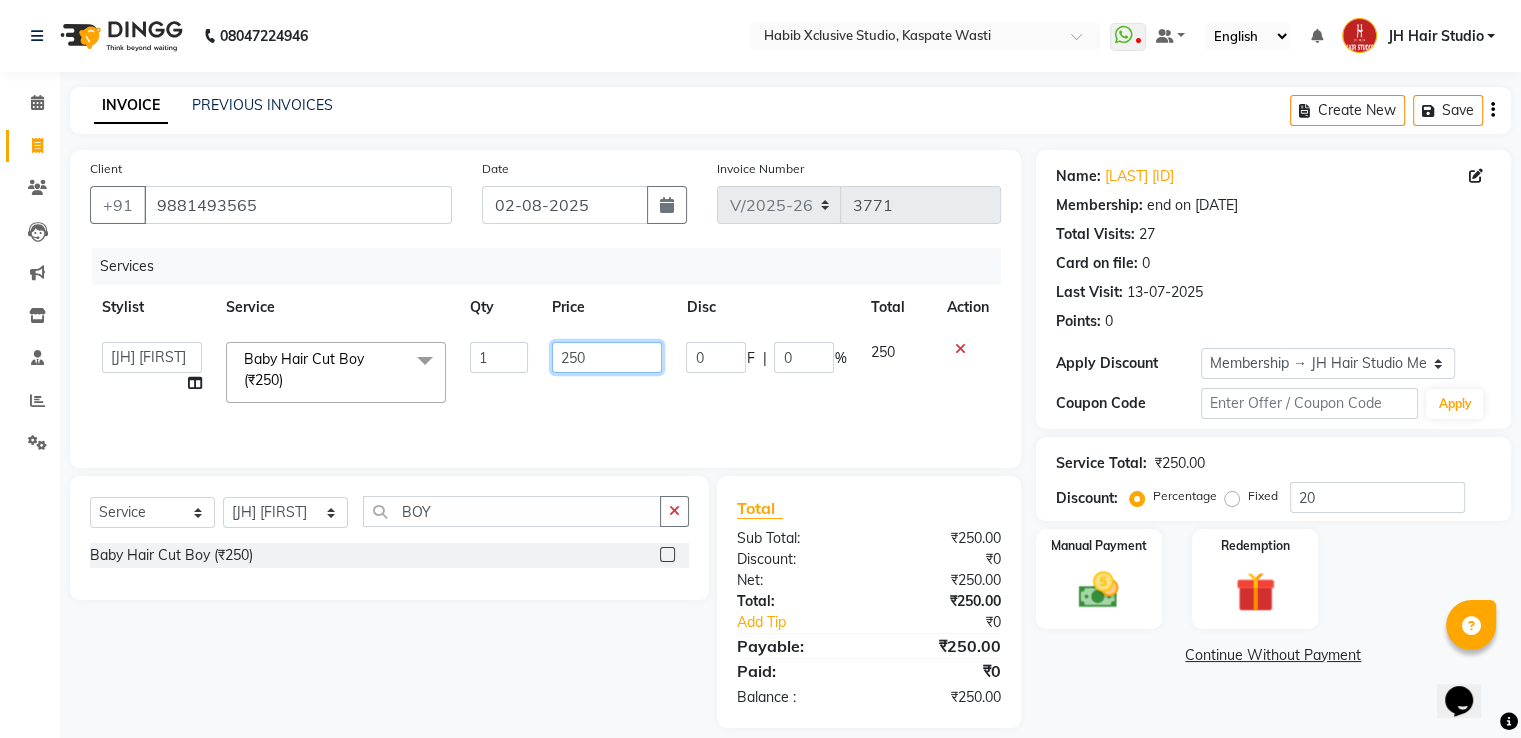 click on "250" 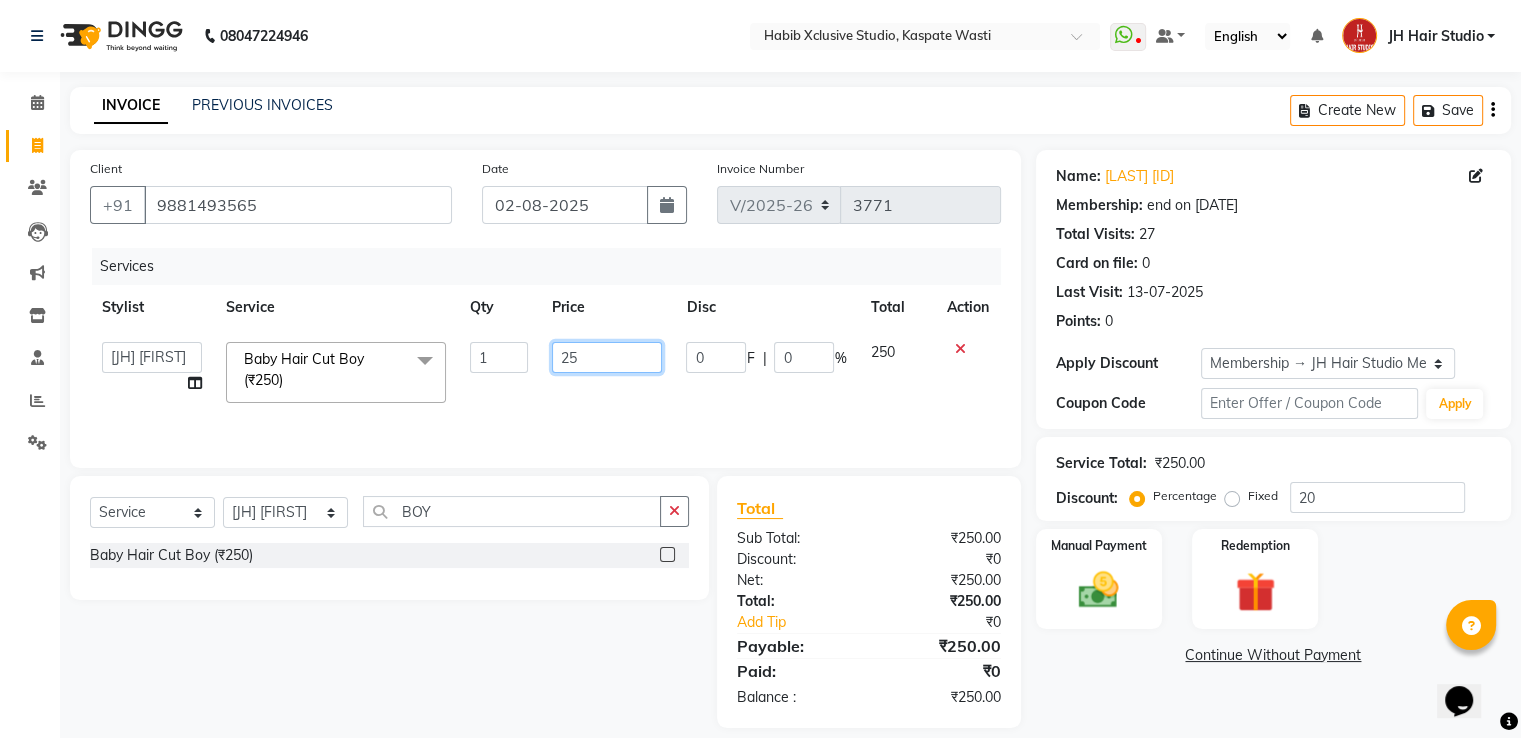 type on "2" 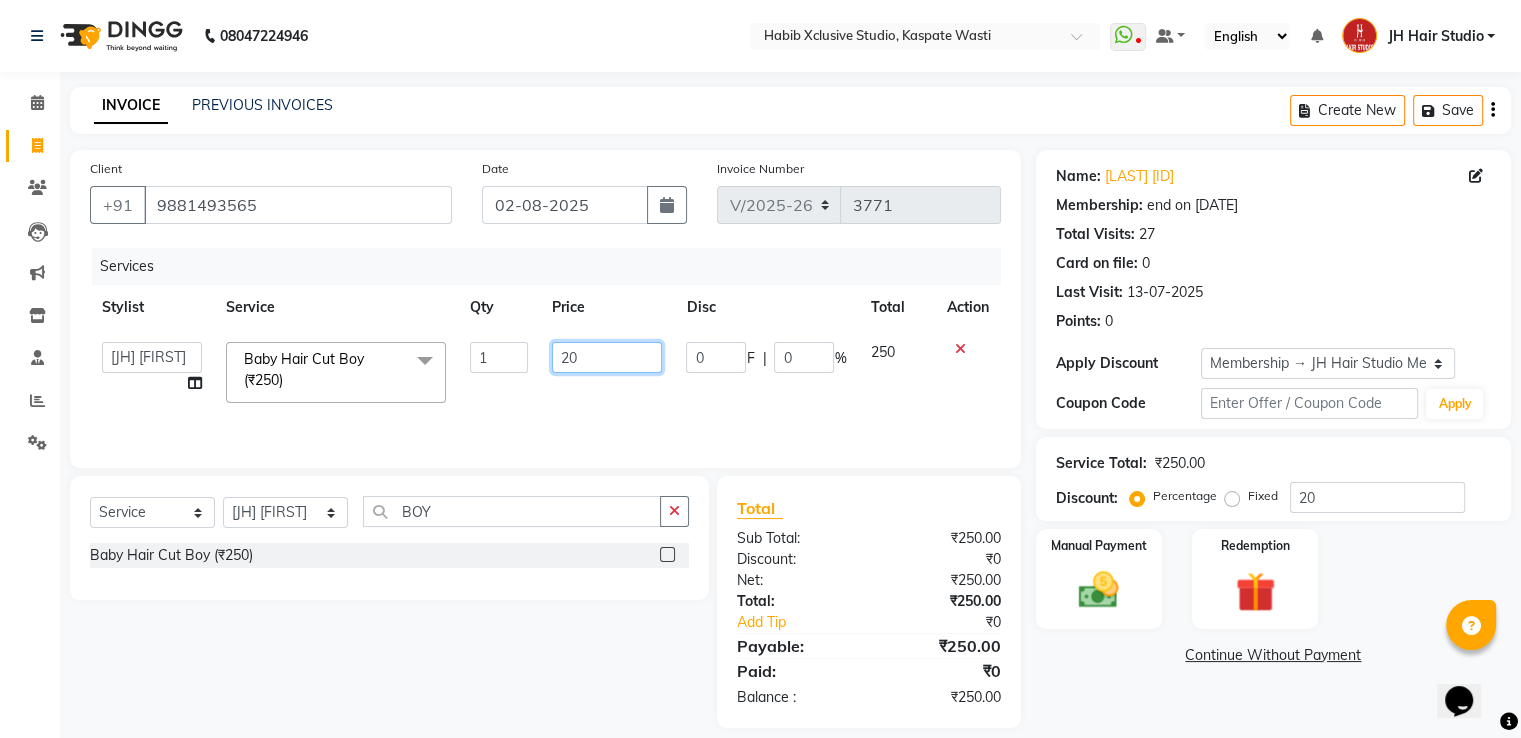 type on "200" 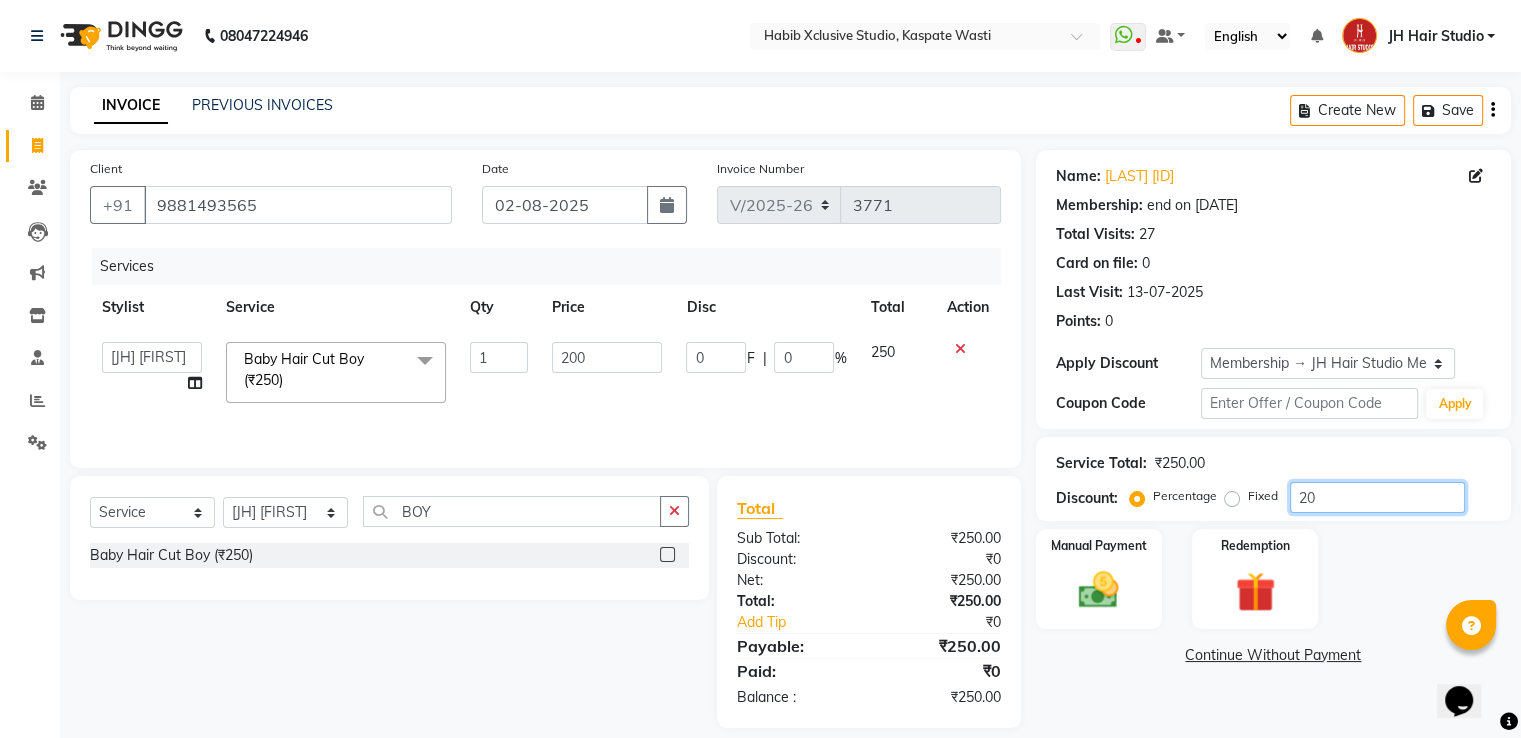 click on "20" 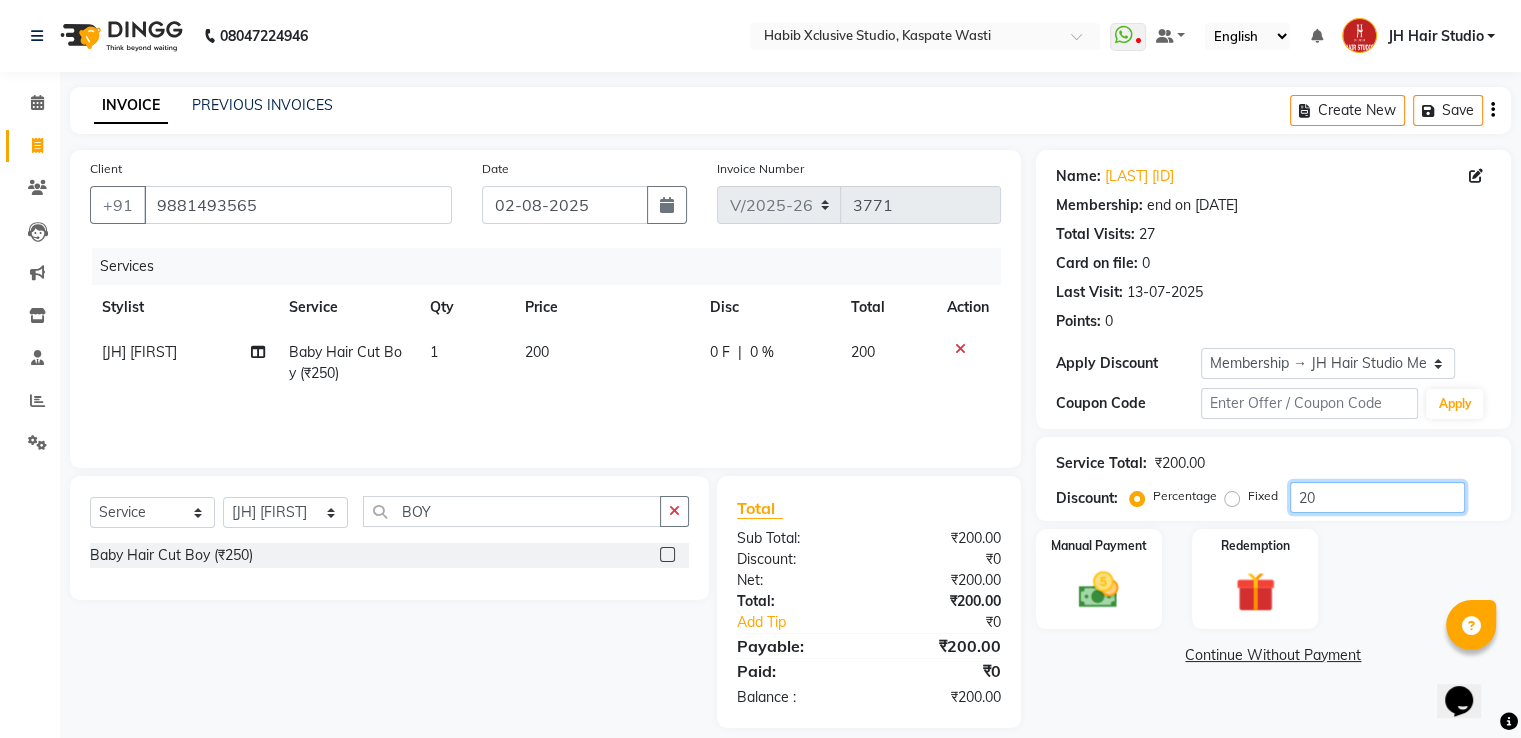 type on "2" 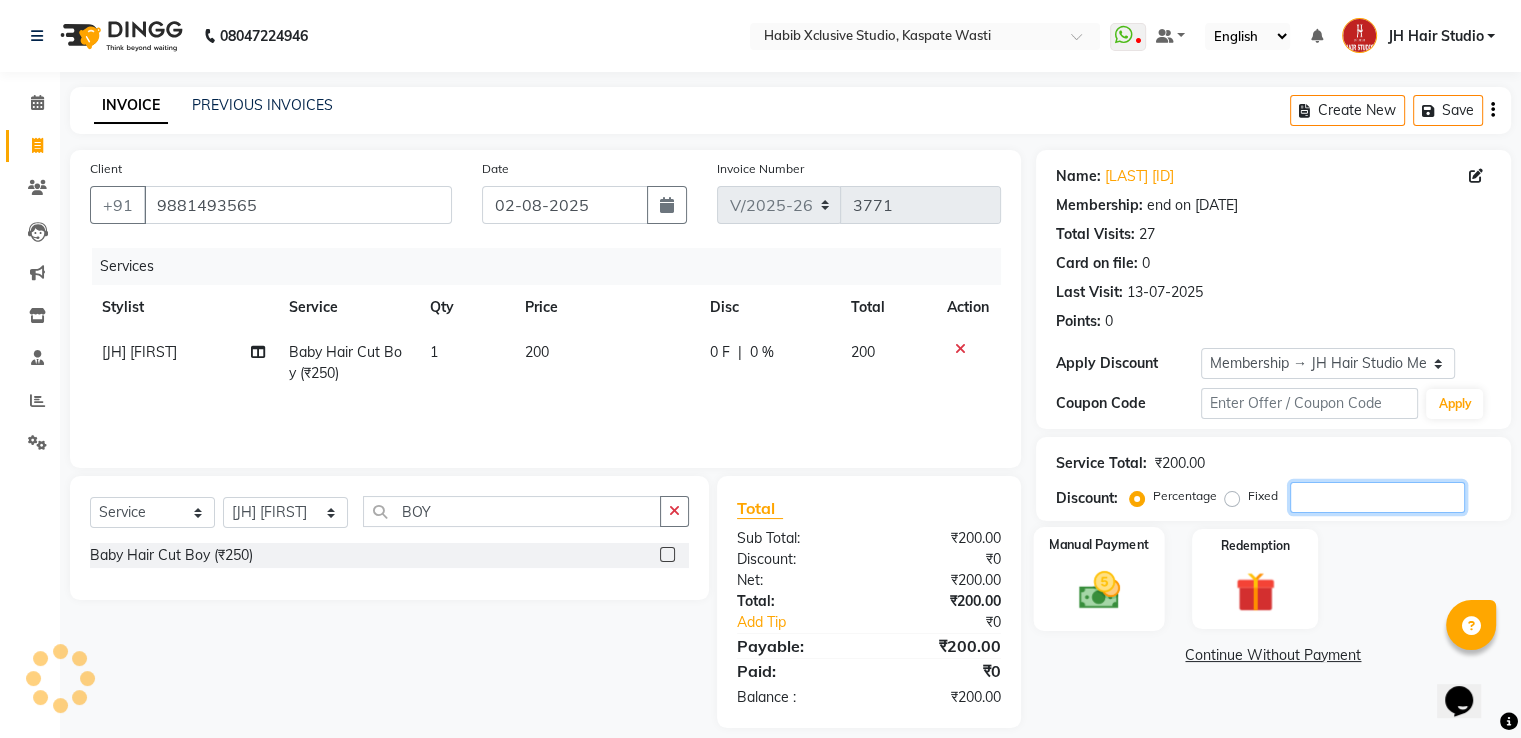 type 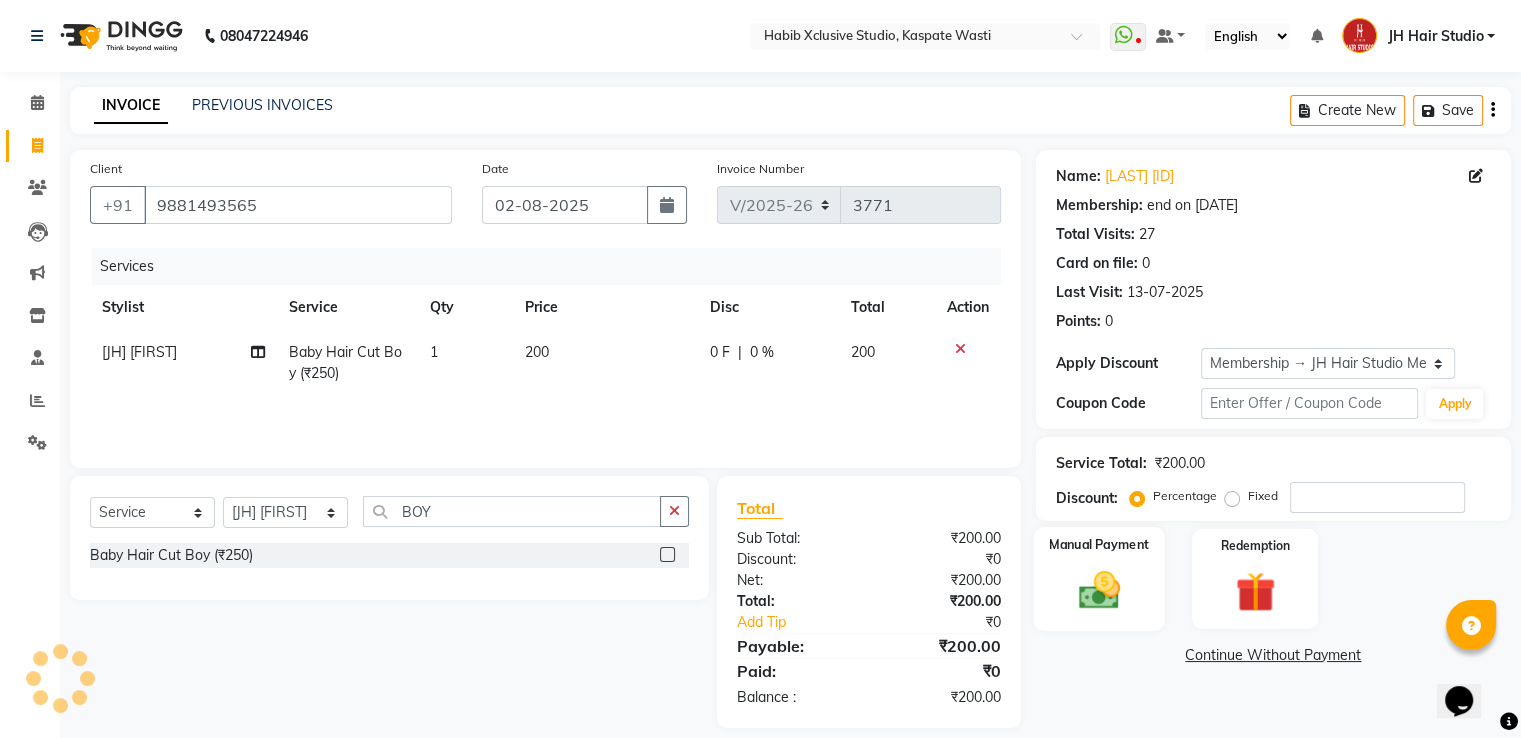 click on "Manual Payment" 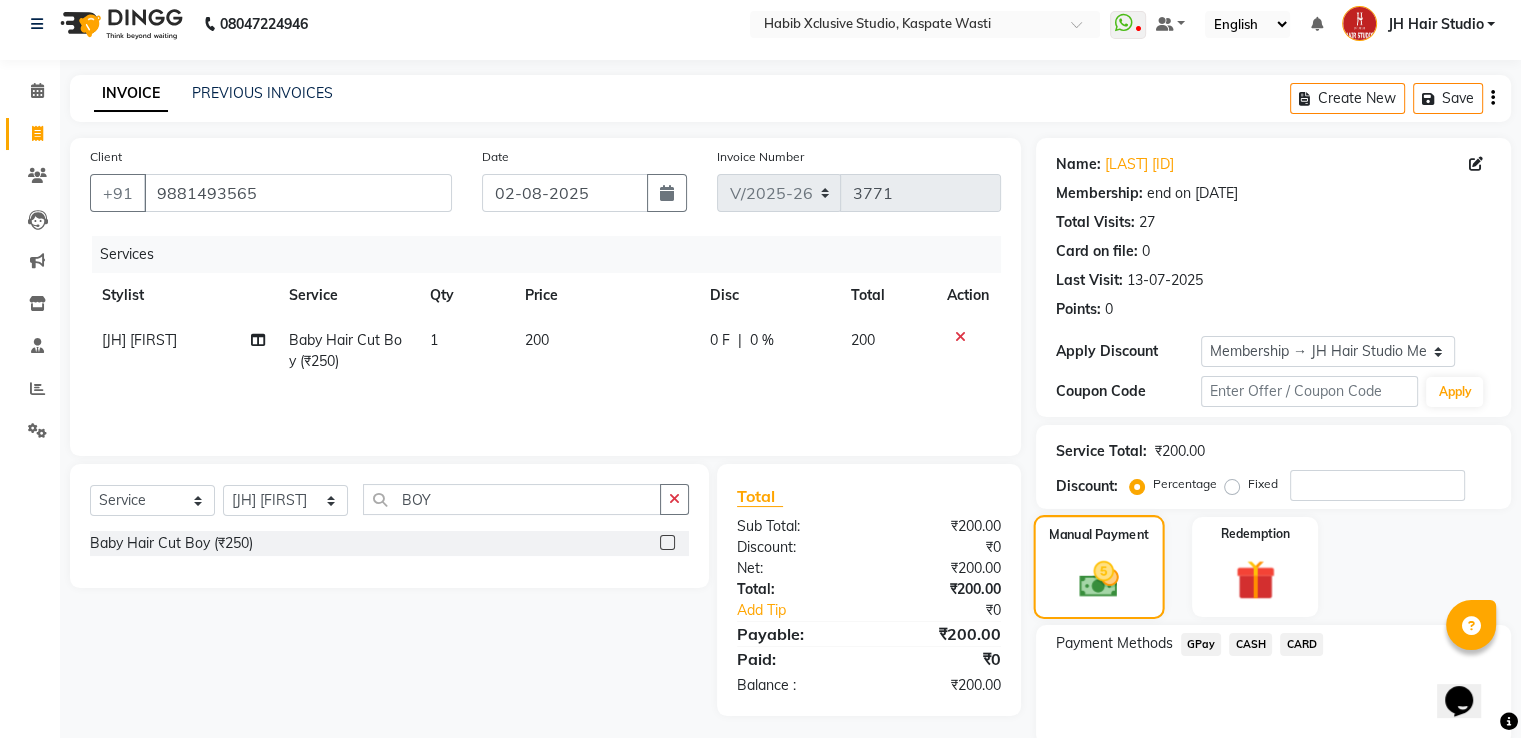 scroll, scrollTop: 14, scrollLeft: 0, axis: vertical 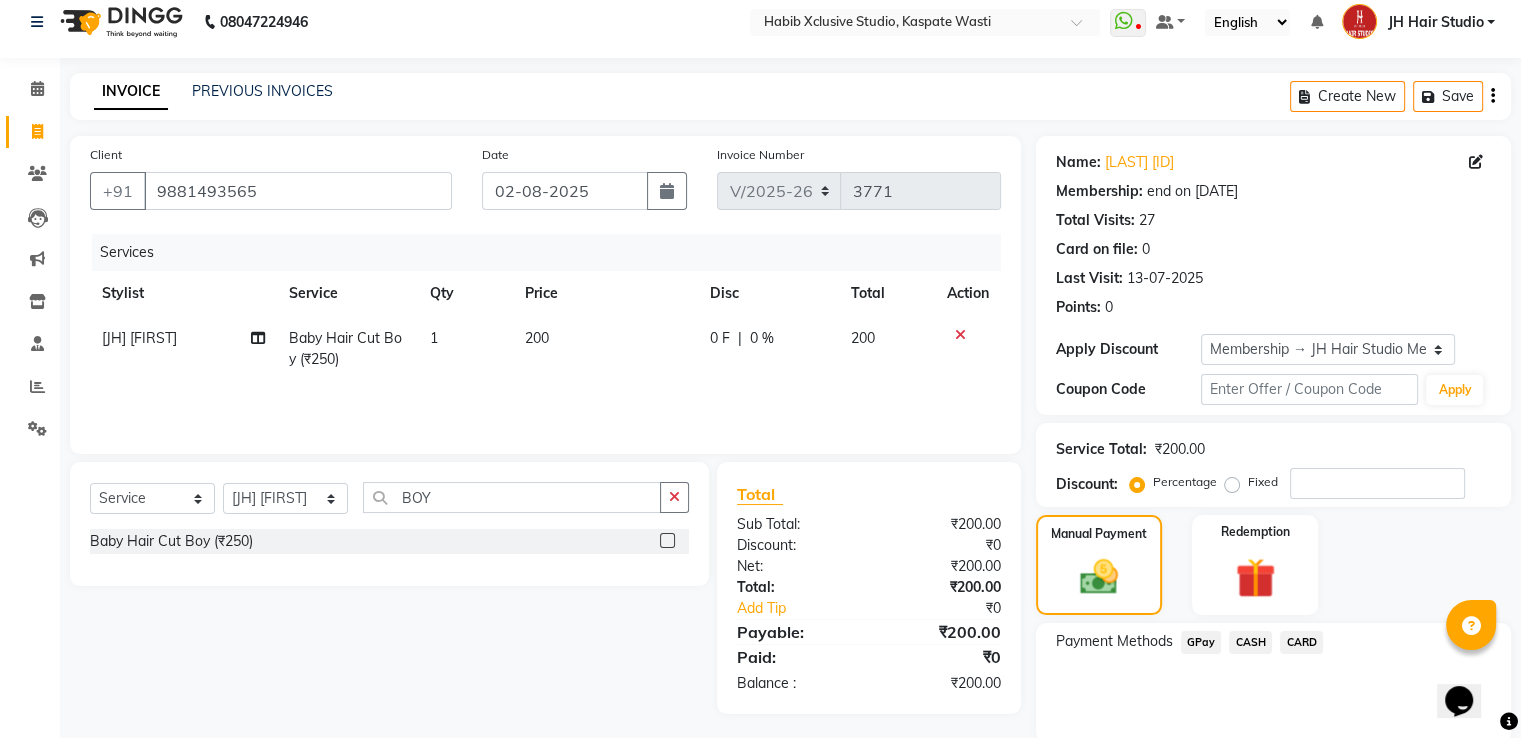 click on "GPay" 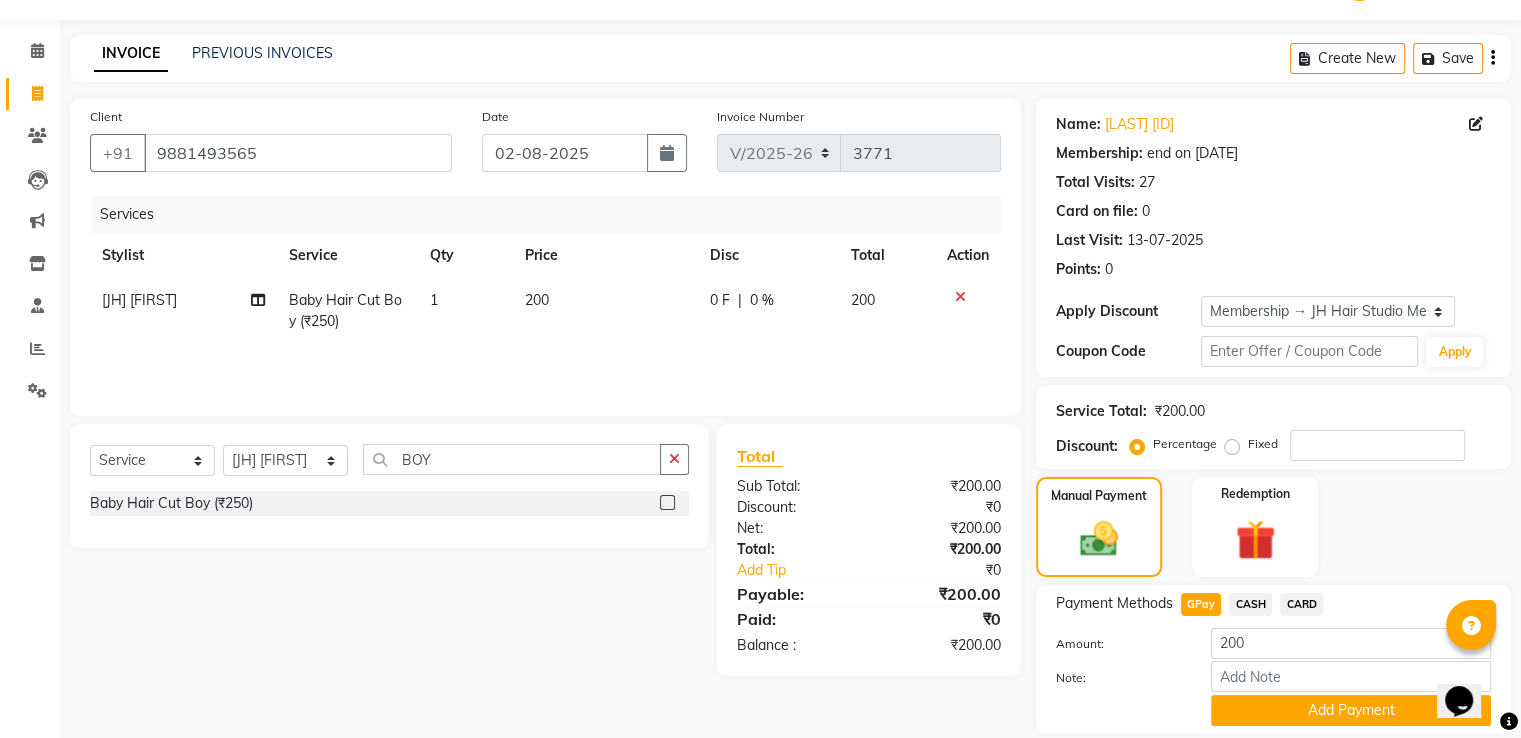 scroll, scrollTop: 120, scrollLeft: 0, axis: vertical 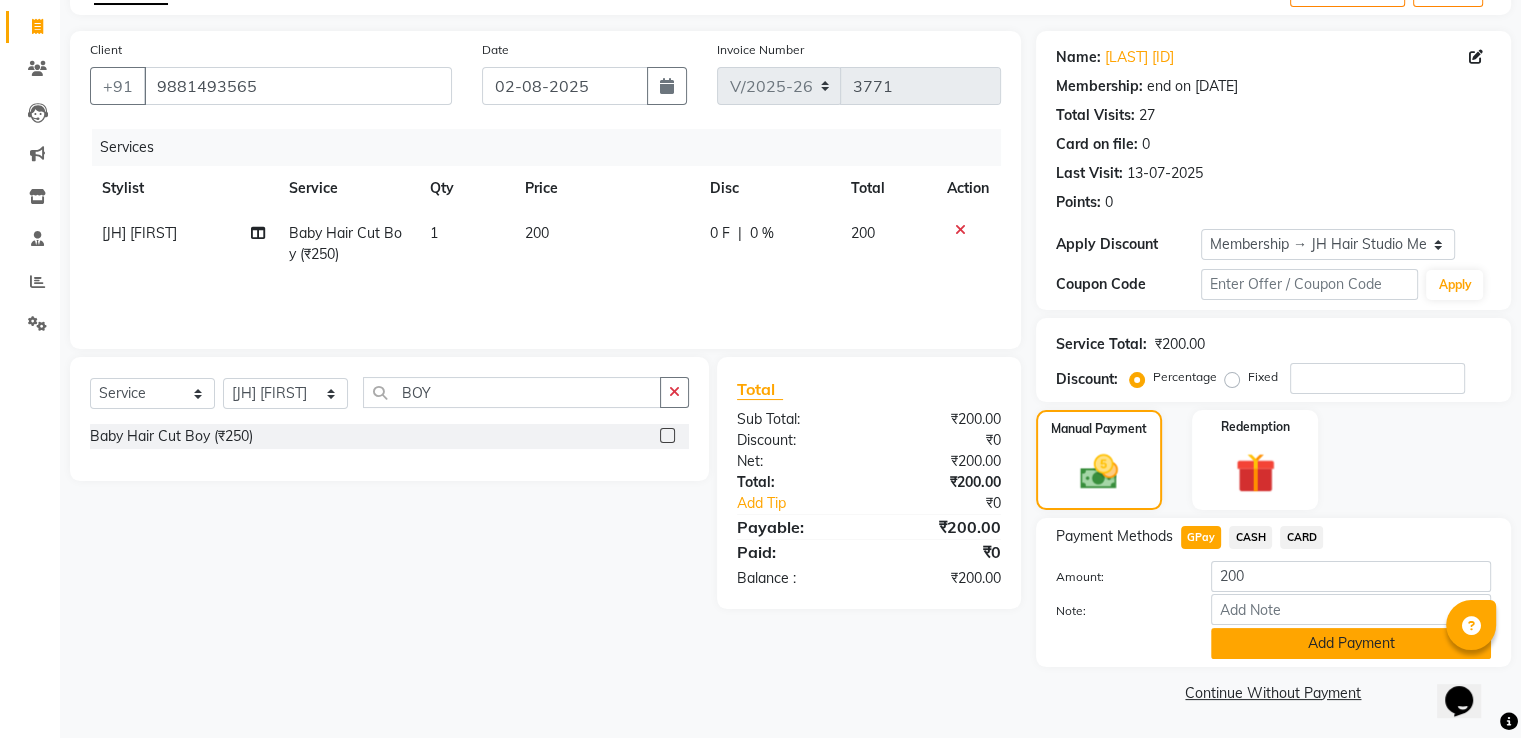 click on "Add Payment" 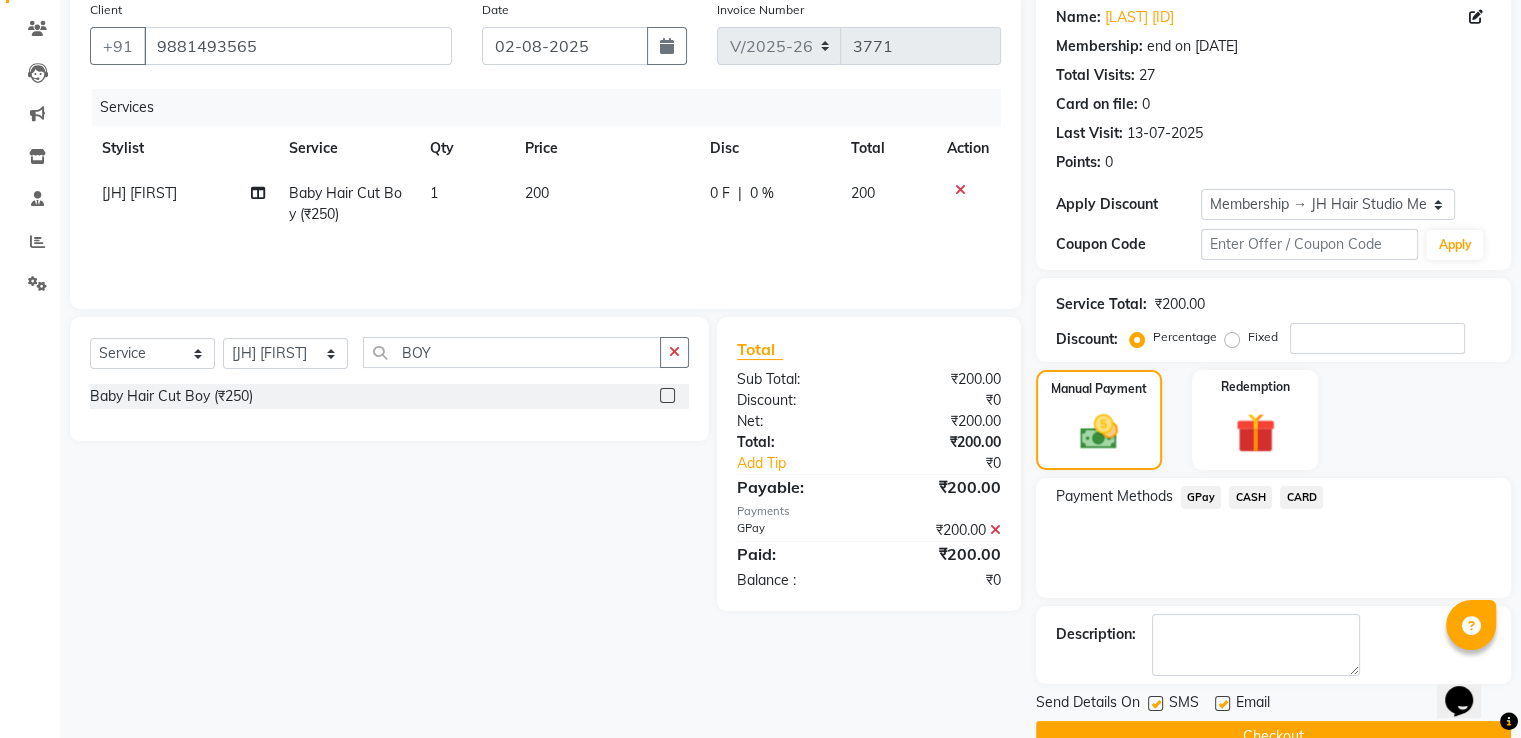 scroll, scrollTop: 201, scrollLeft: 0, axis: vertical 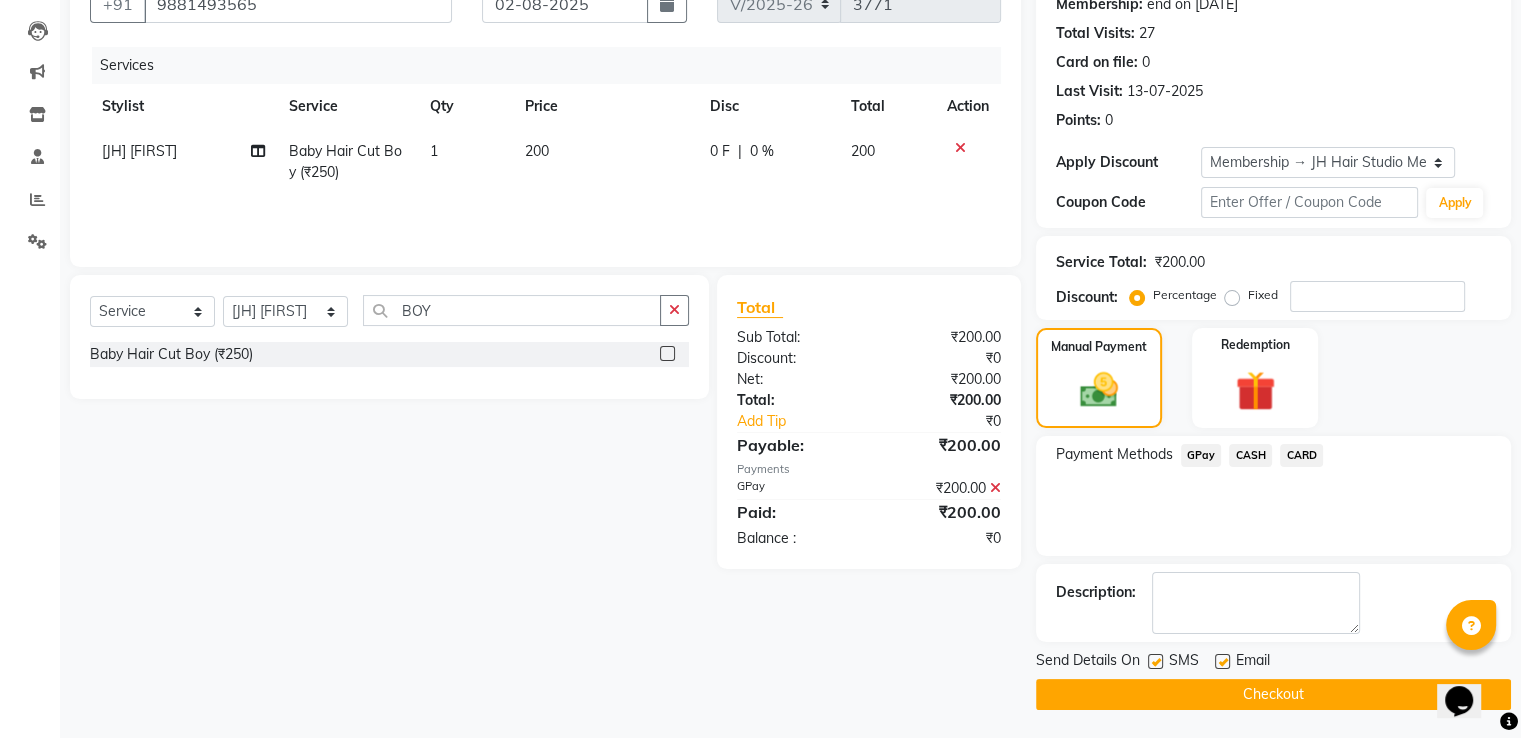 click on "SMS" 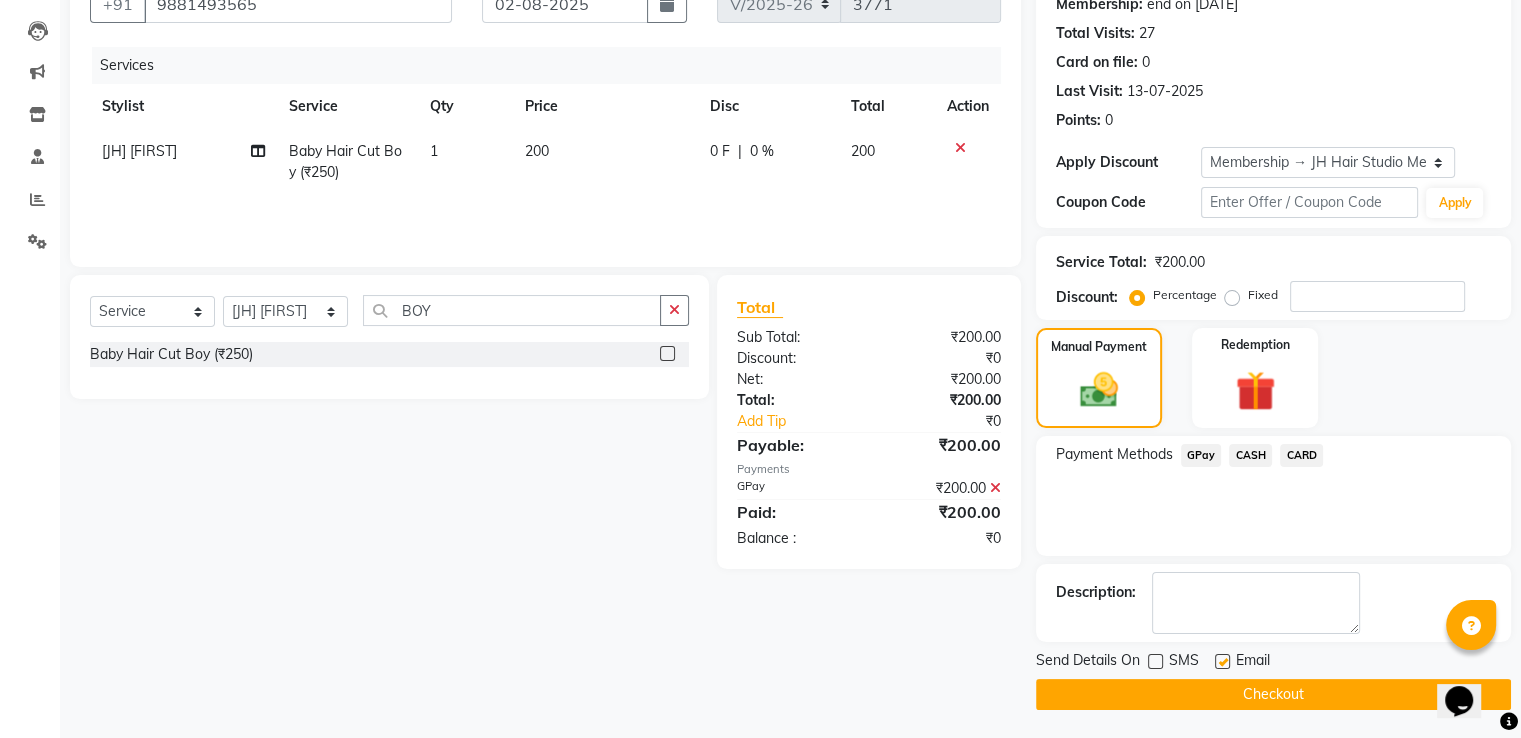 click on "Checkout" 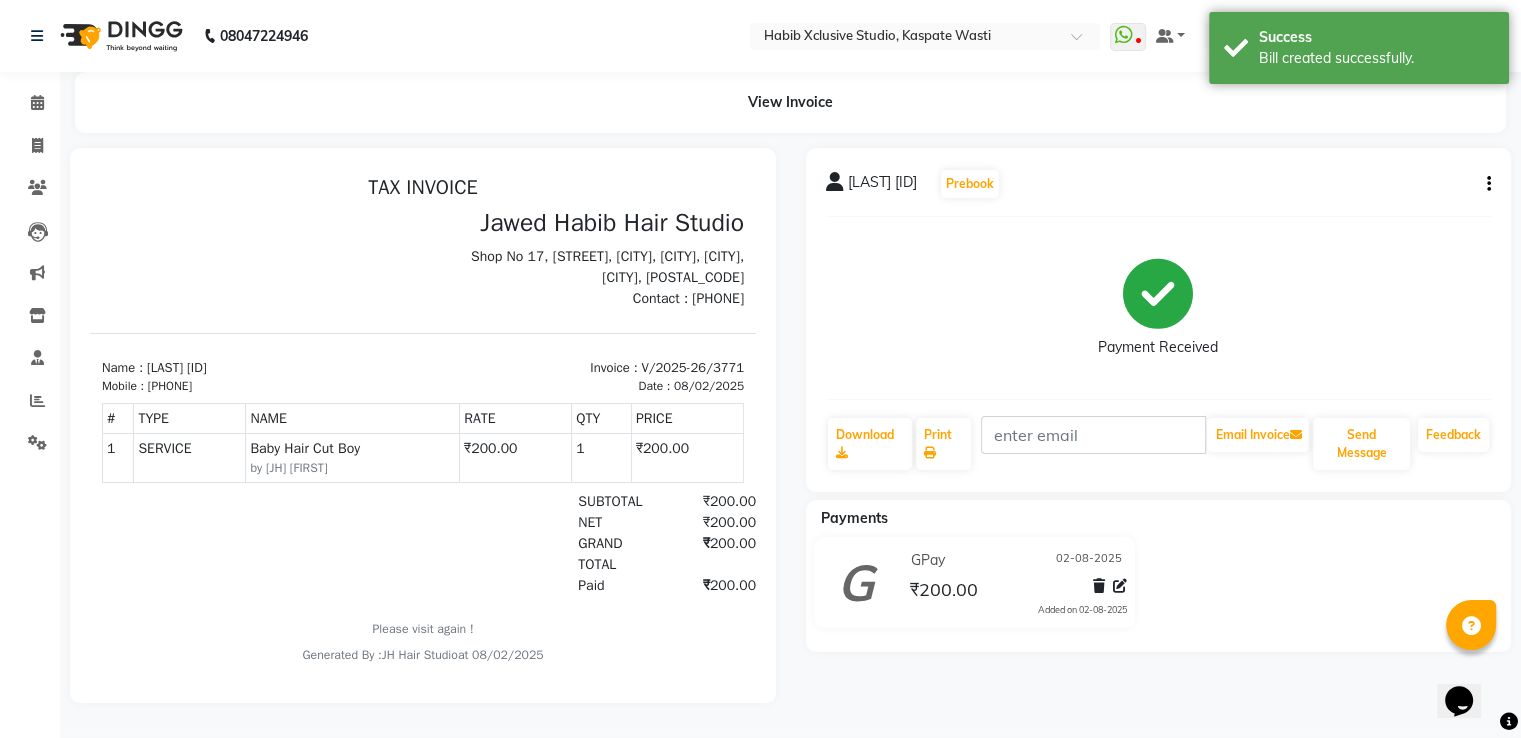 scroll, scrollTop: 0, scrollLeft: 0, axis: both 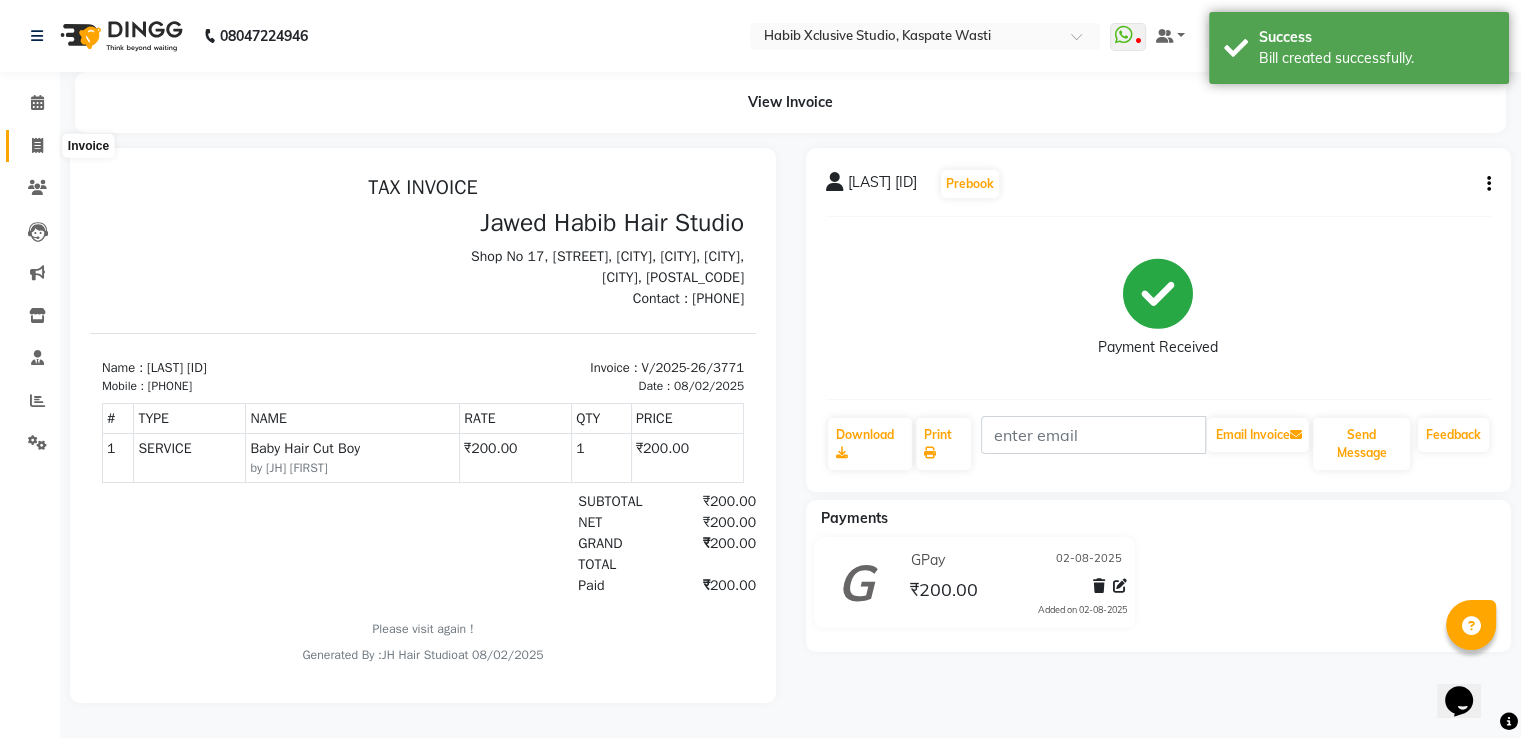 click 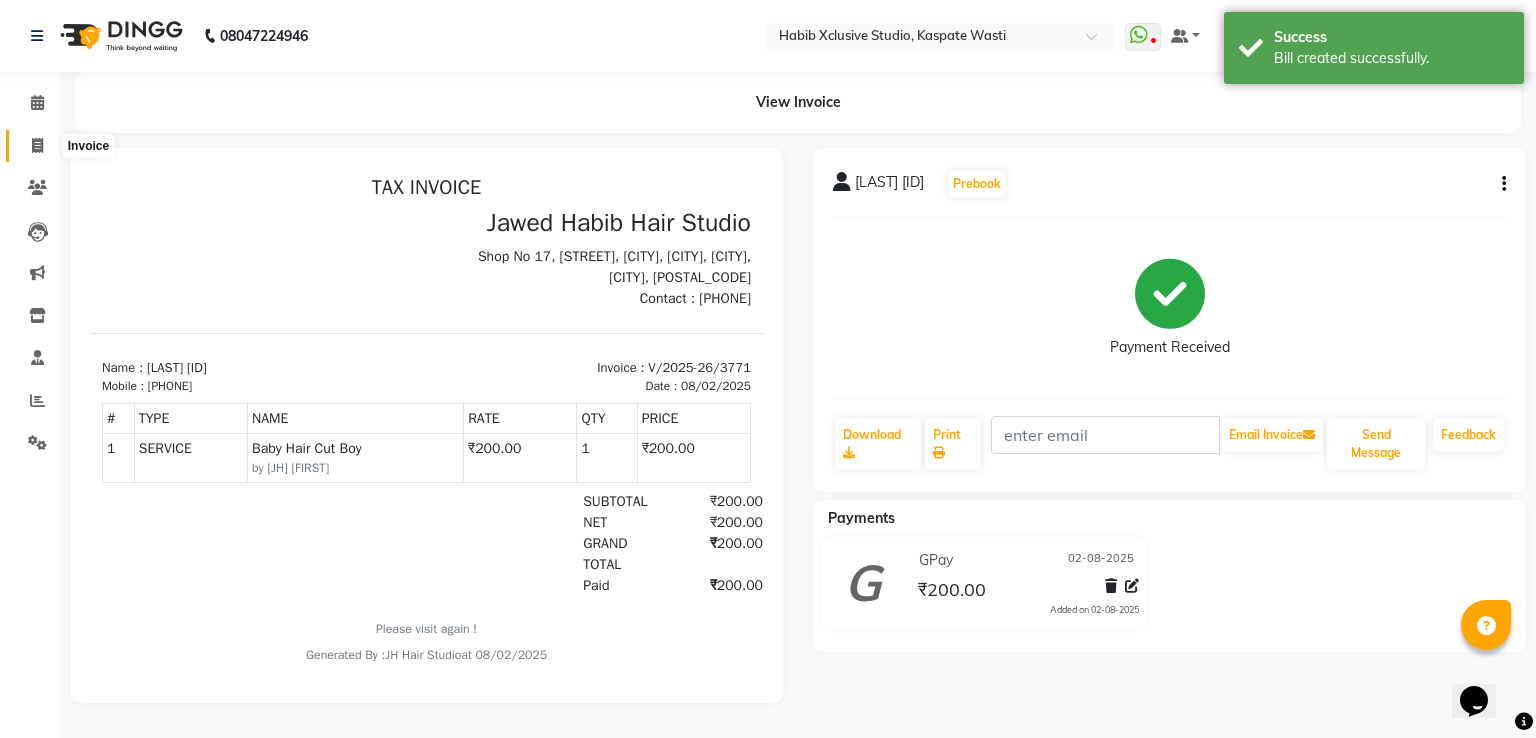 select on "130" 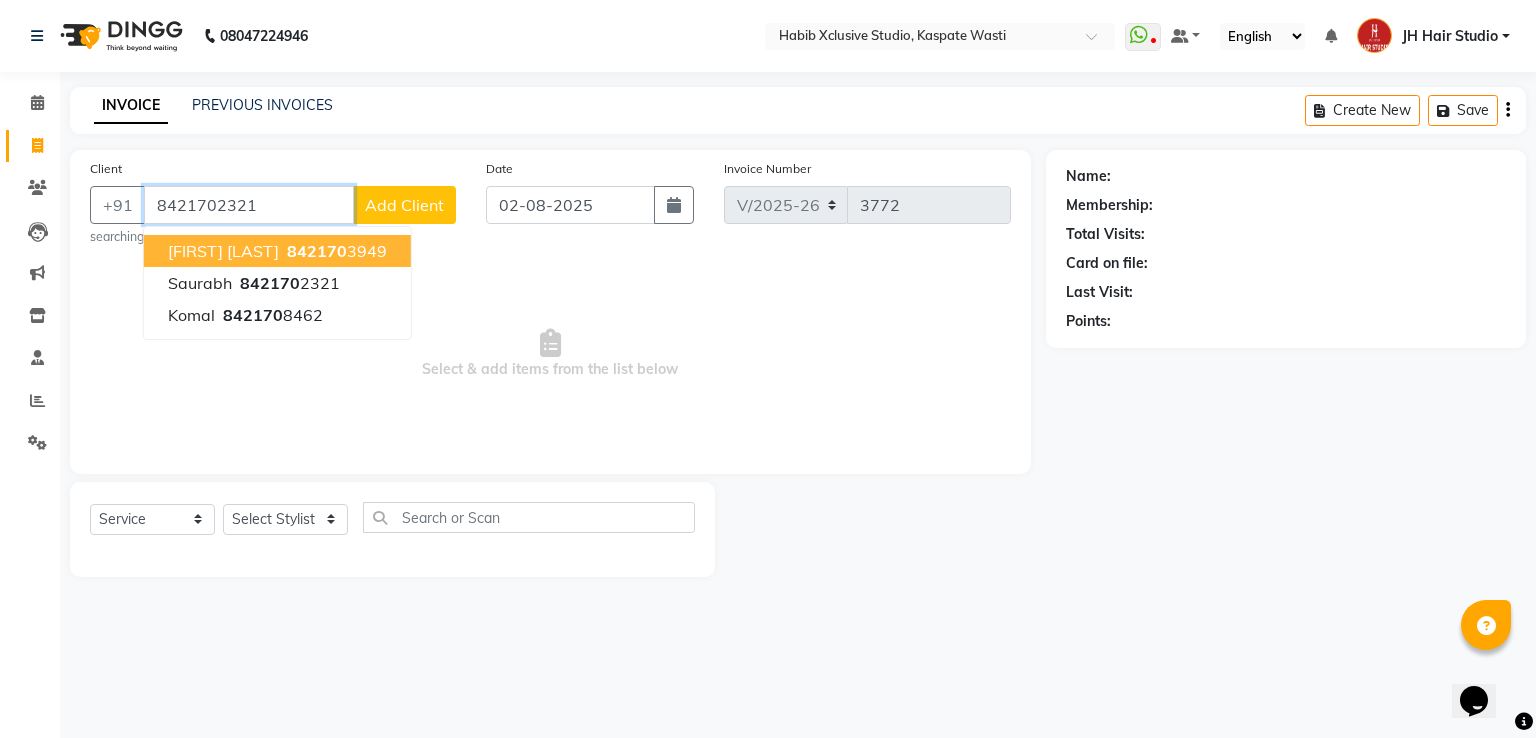 type on "8421702321" 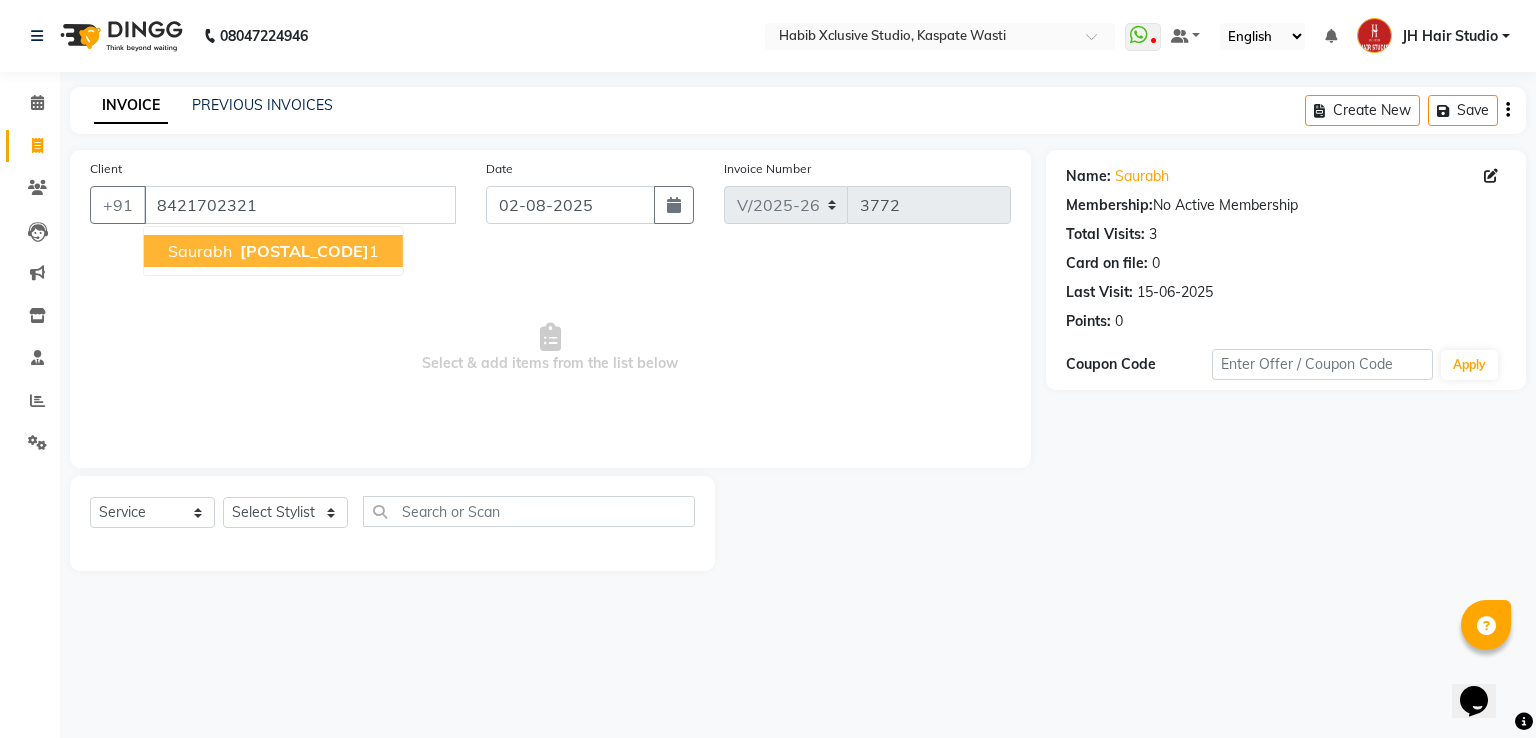 click on "[POSTAL_CODE]" at bounding box center [304, 251] 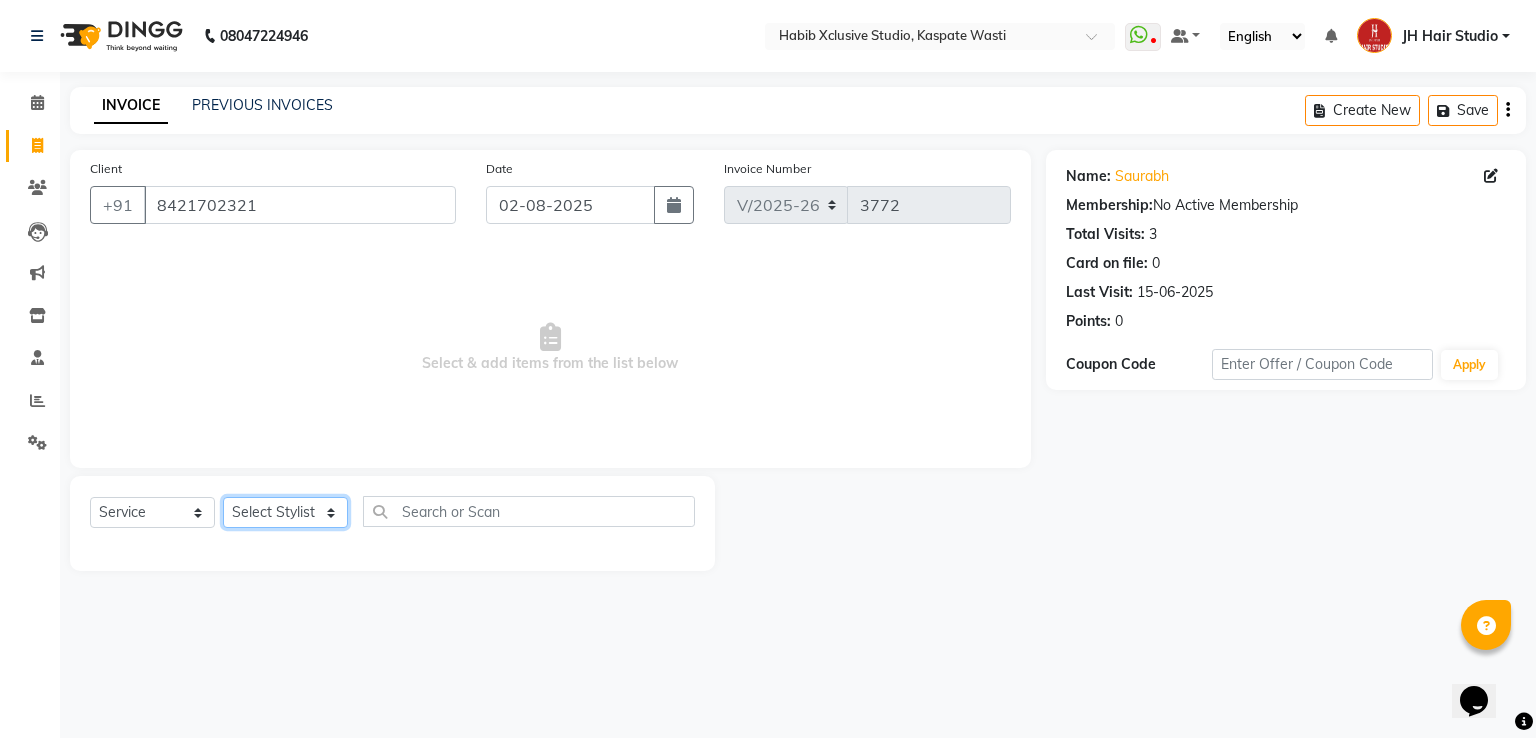 click on "Select Stylist [F1] [LAST] [F1] [LAST]  [ F1] [LAST] [F1][LAST] [F1][LAST] [F1] [LAST]  [F1] [FIRST]  [F2] [FIRST] [F2] [FIRST] [F2] [FIRST] [JH] [LAST] [LAST] [JH] [FIRST] [LAST] JH [BRAND] [BRAND] [JH] [LAST] [JH] [FIRST] [JH] [FIRST] [LAST] [JH] [FIRST] [LAST]  [JH] [FIRST] [LAST]  [JH] [FIRST]" 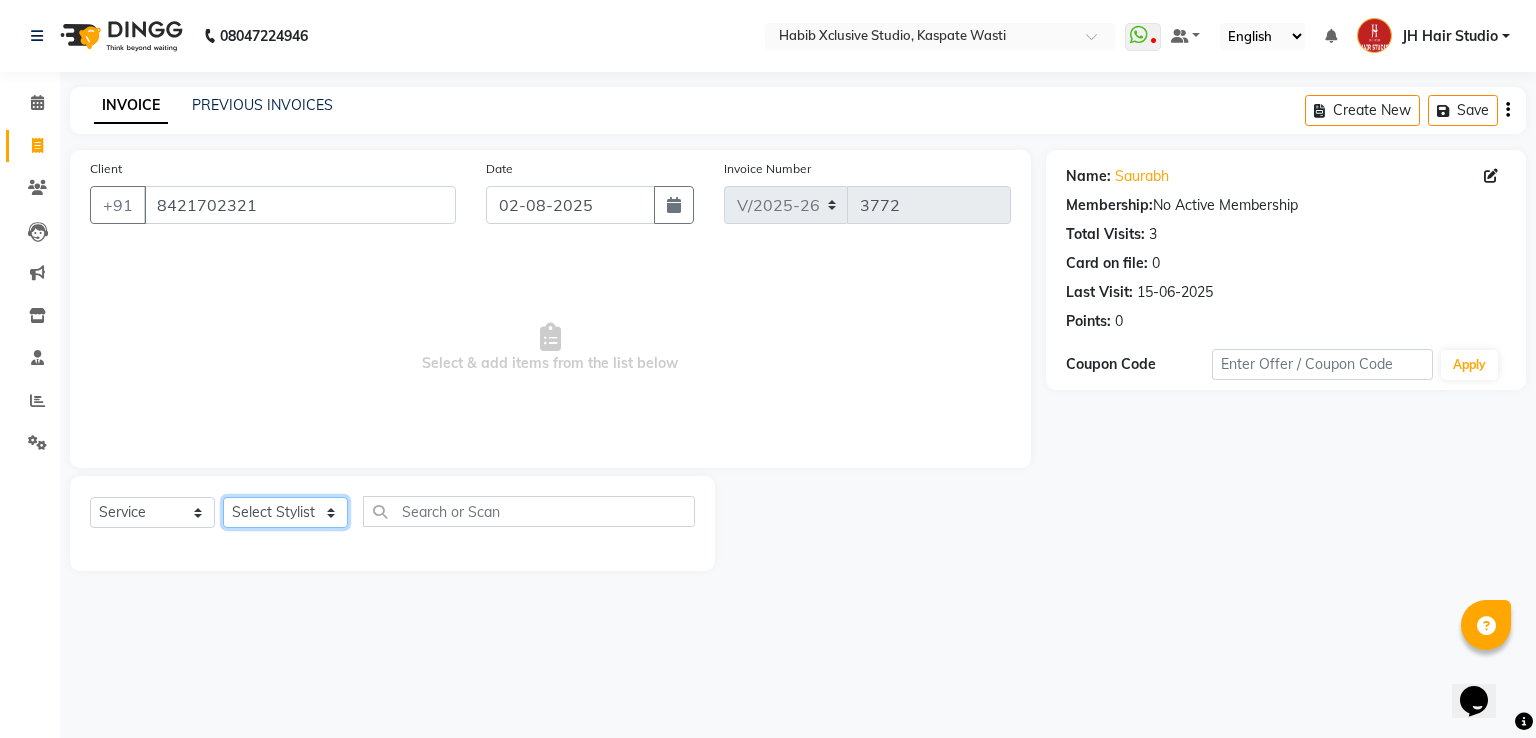 select on "68687" 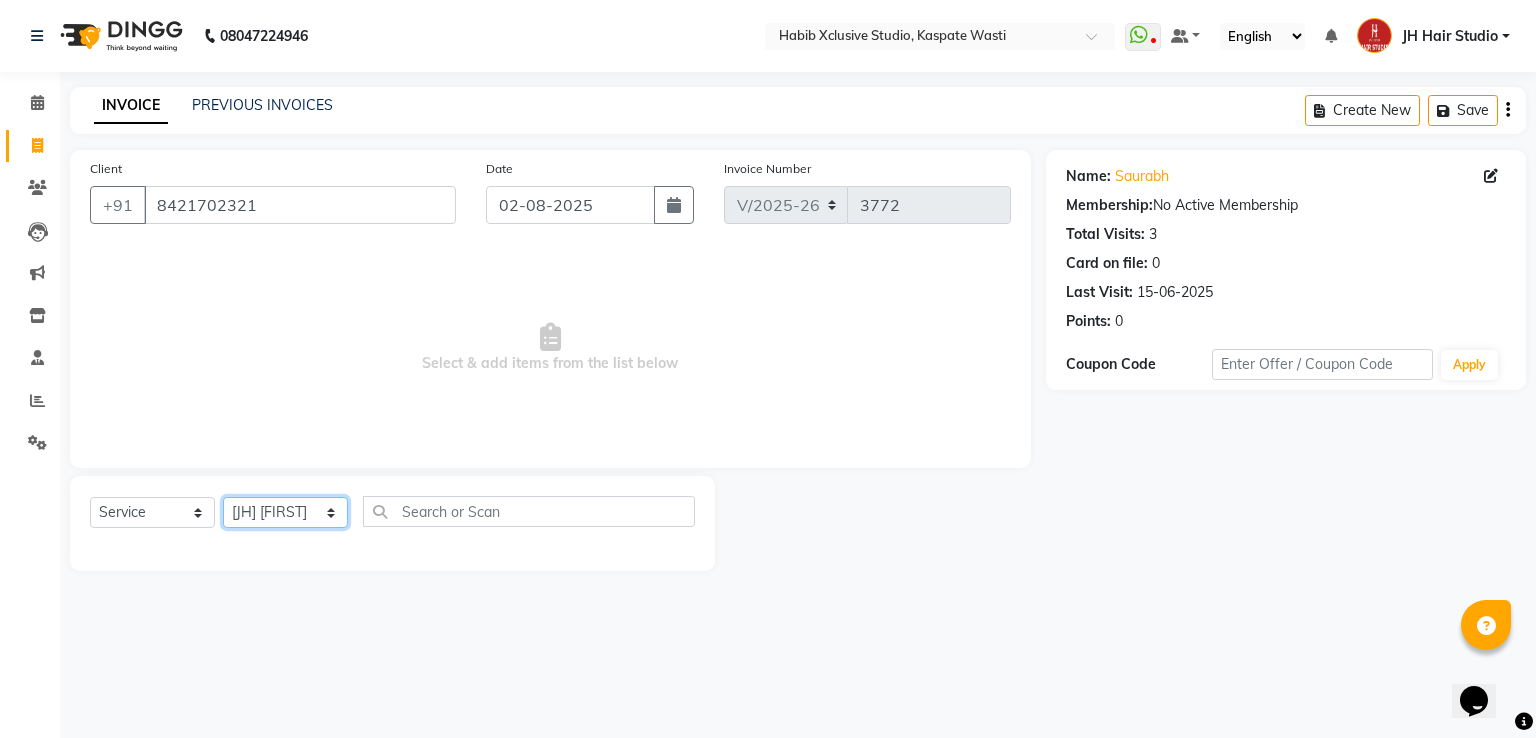 click on "Select Stylist [F1] [LAST] [F1] [LAST]  [ F1] [LAST] [F1][LAST] [F1][LAST] [F1] [LAST]  [F1] [FIRST]  [F2] [FIRST] [F2] [FIRST] [F2] [FIRST] [JH] [LAST] [LAST] [JH] [FIRST] [LAST] JH [BRAND] [BRAND] [JH] [LAST] [JH] [FIRST] [JH] [FIRST] [LAST] [JH] [FIRST] [LAST]  [JH] [FIRST] [LAST]  [JH] [FIRST]" 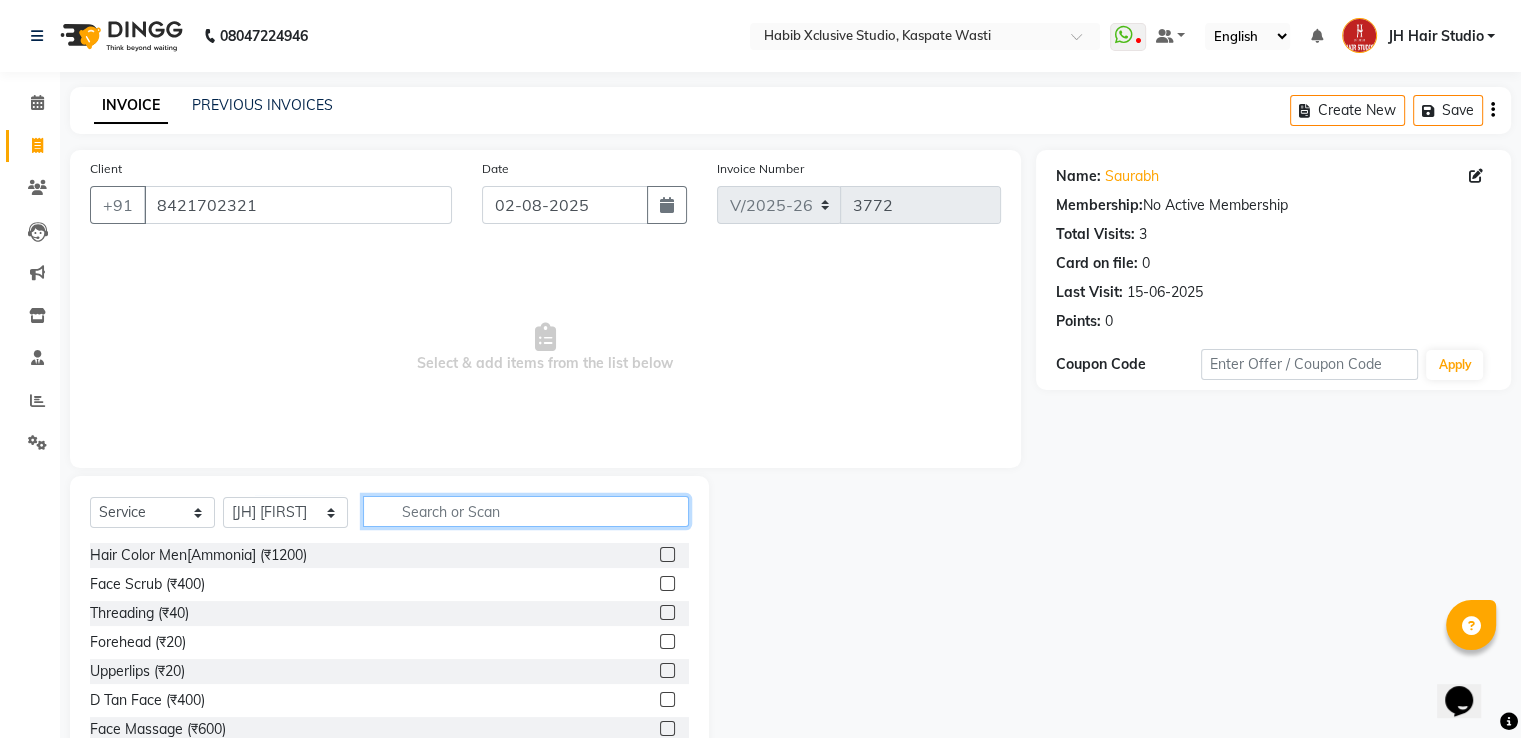 click 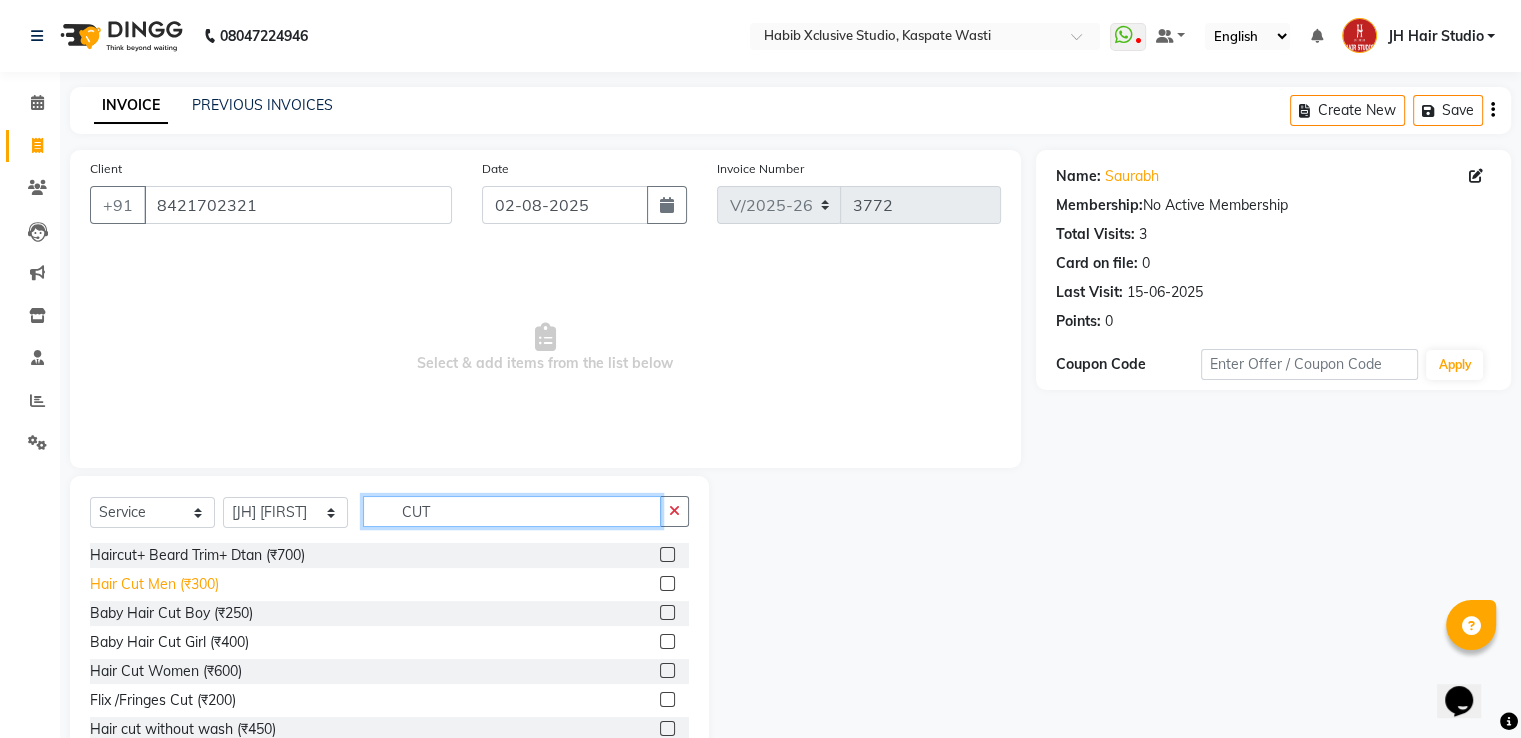 type on "CUT" 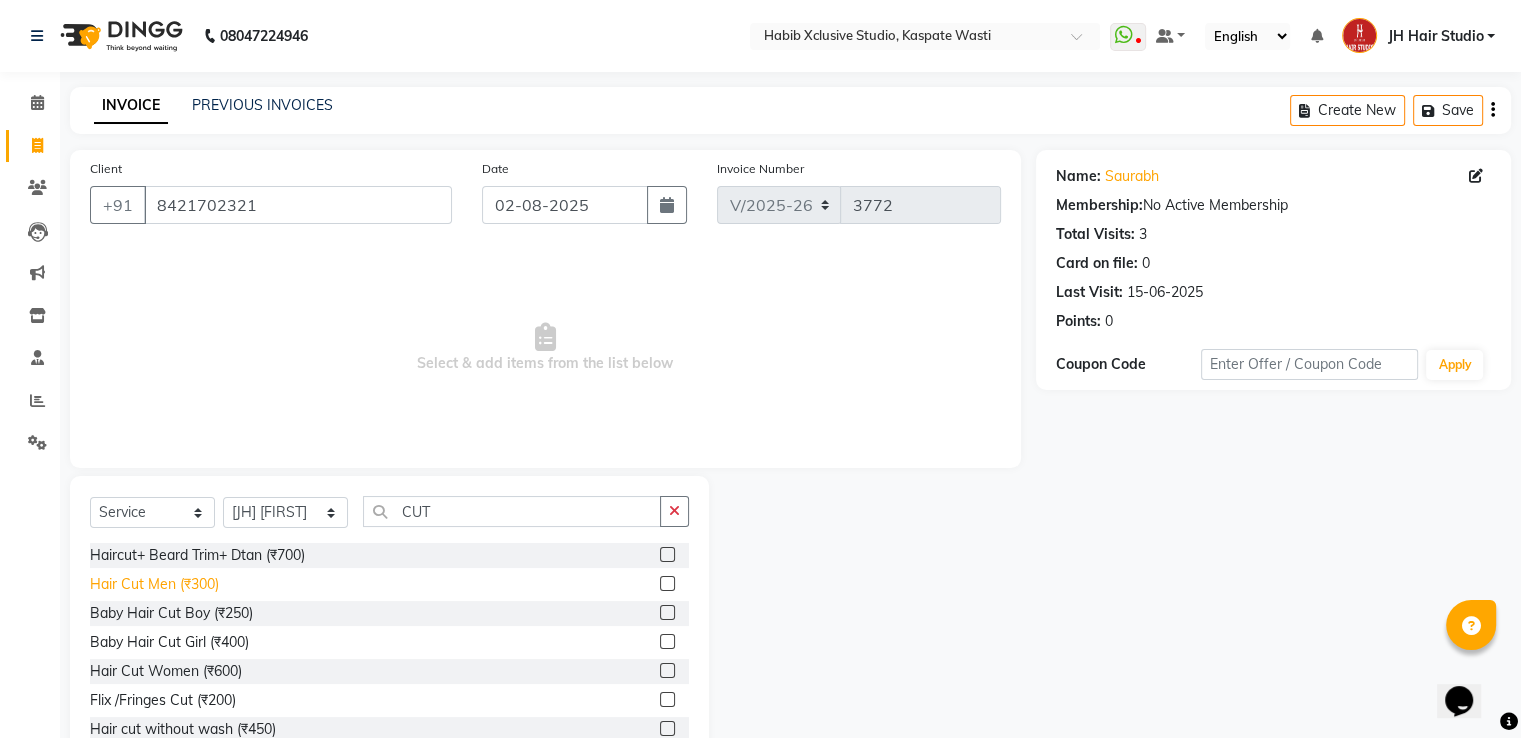 click on "Hair Cut Men (₹300)" 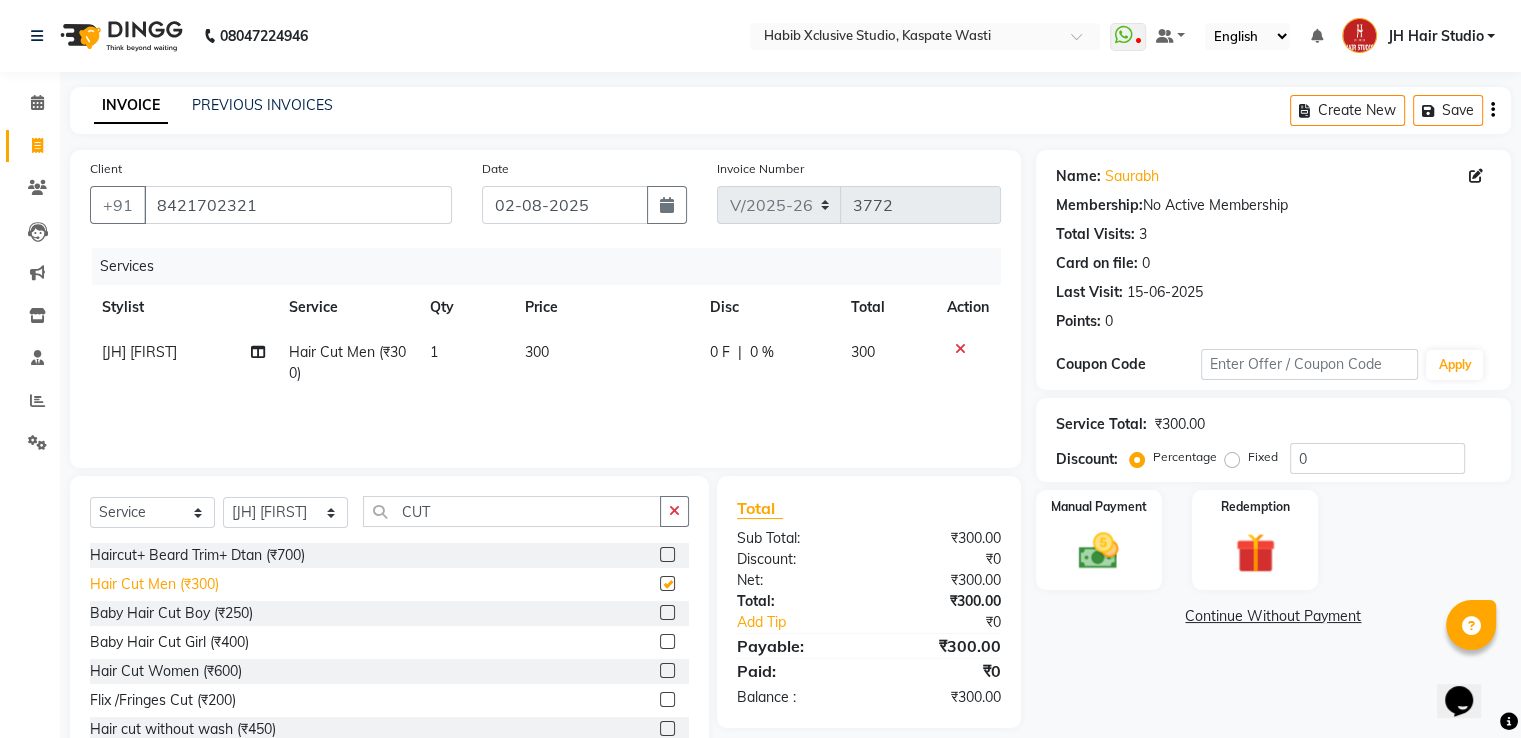 checkbox on "false" 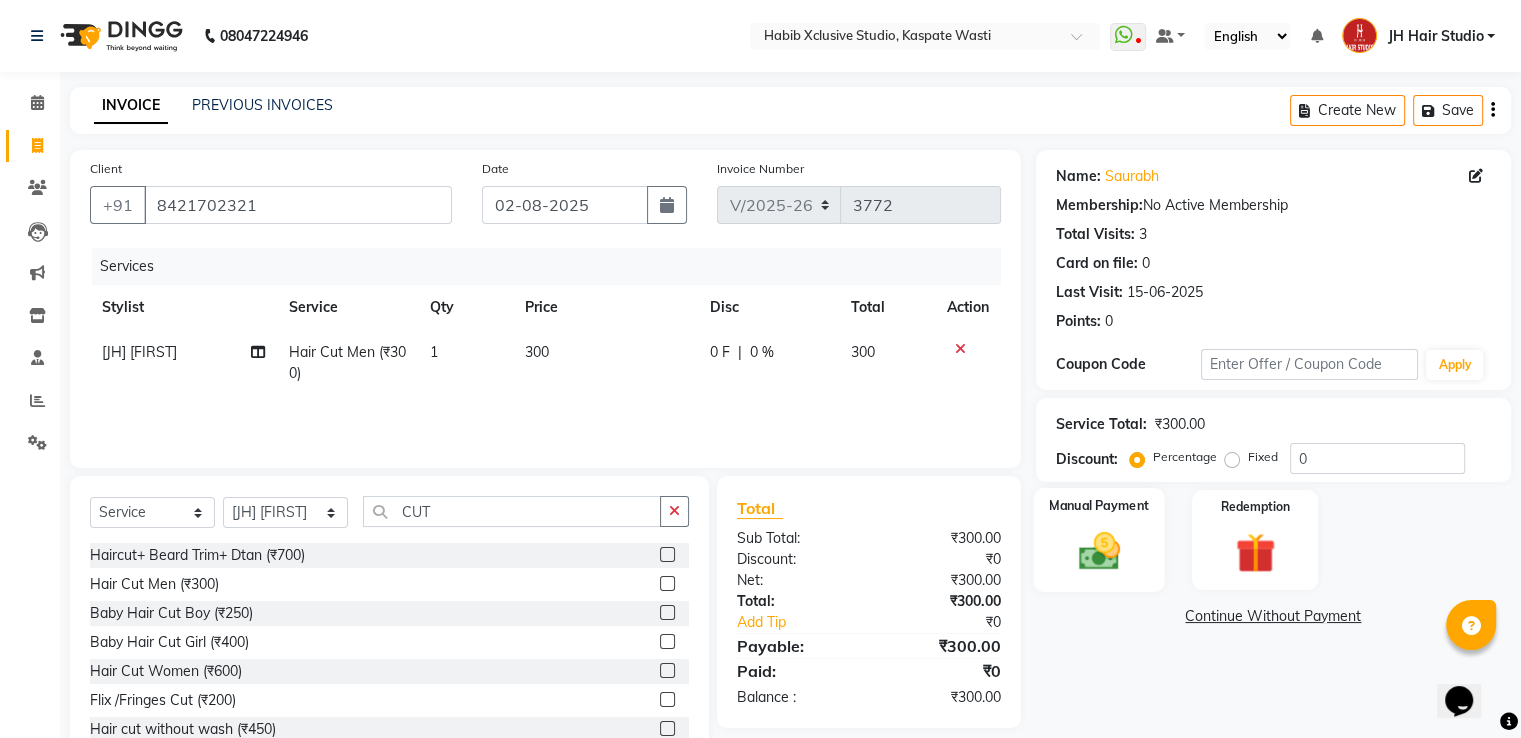 click 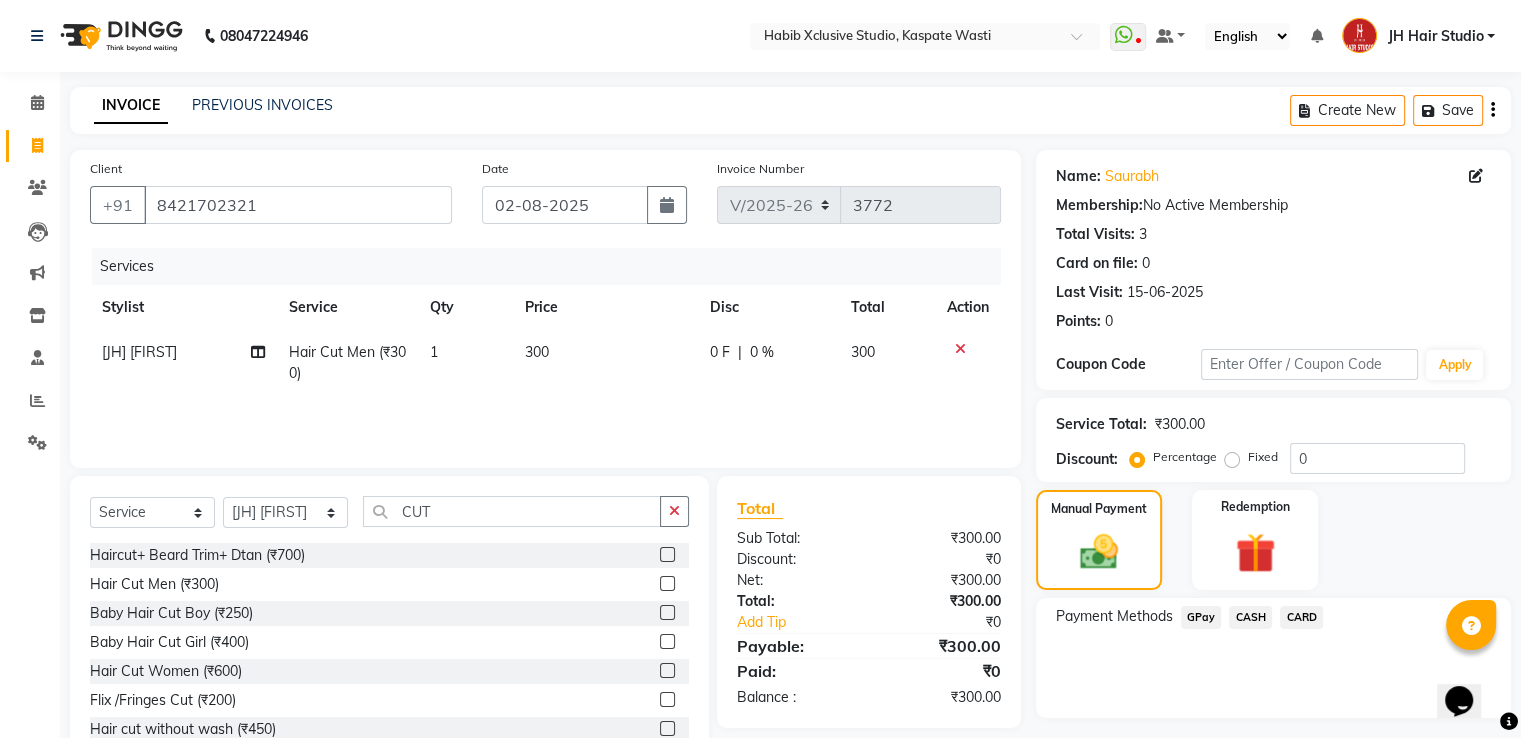 click on "GPay" 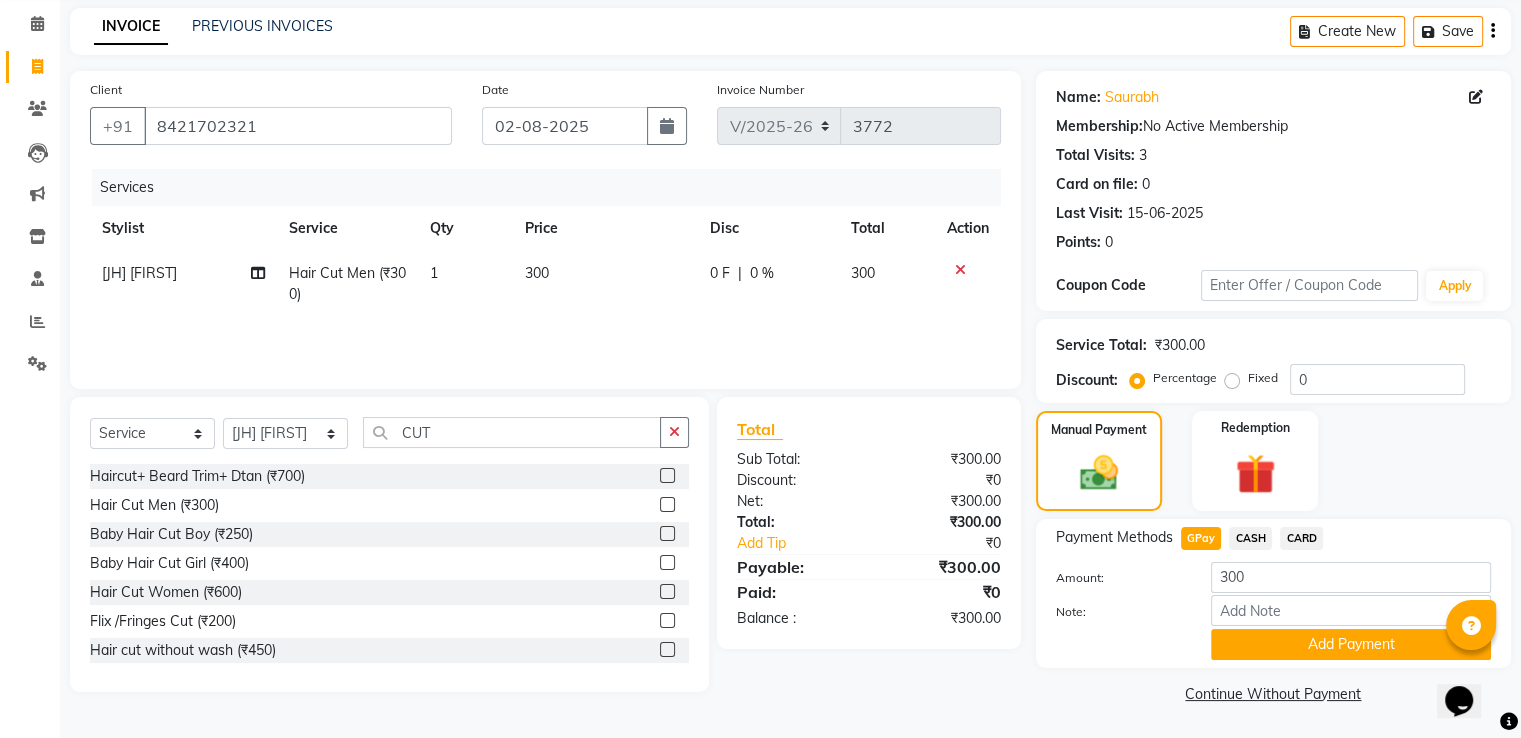 scroll, scrollTop: 81, scrollLeft: 0, axis: vertical 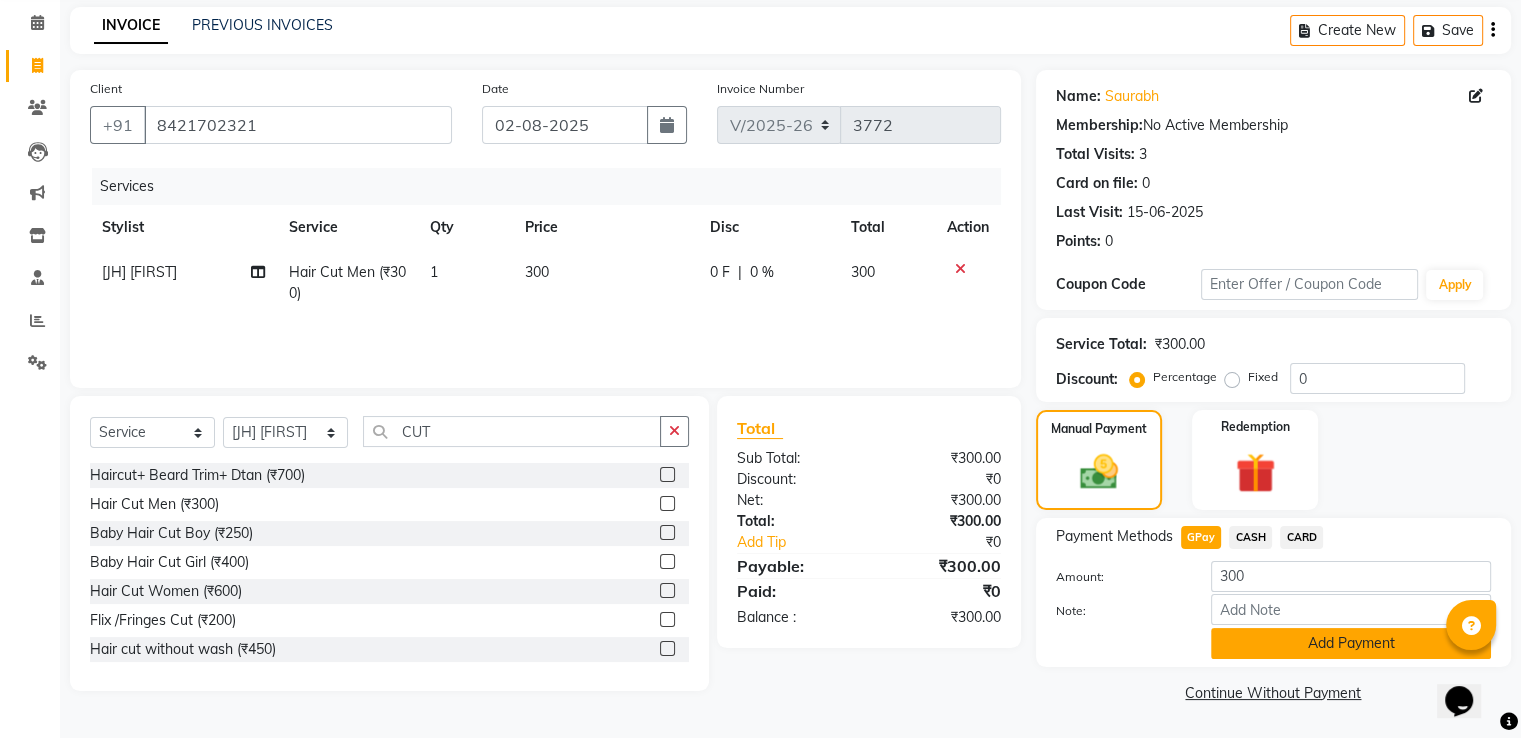click on "Add Payment" 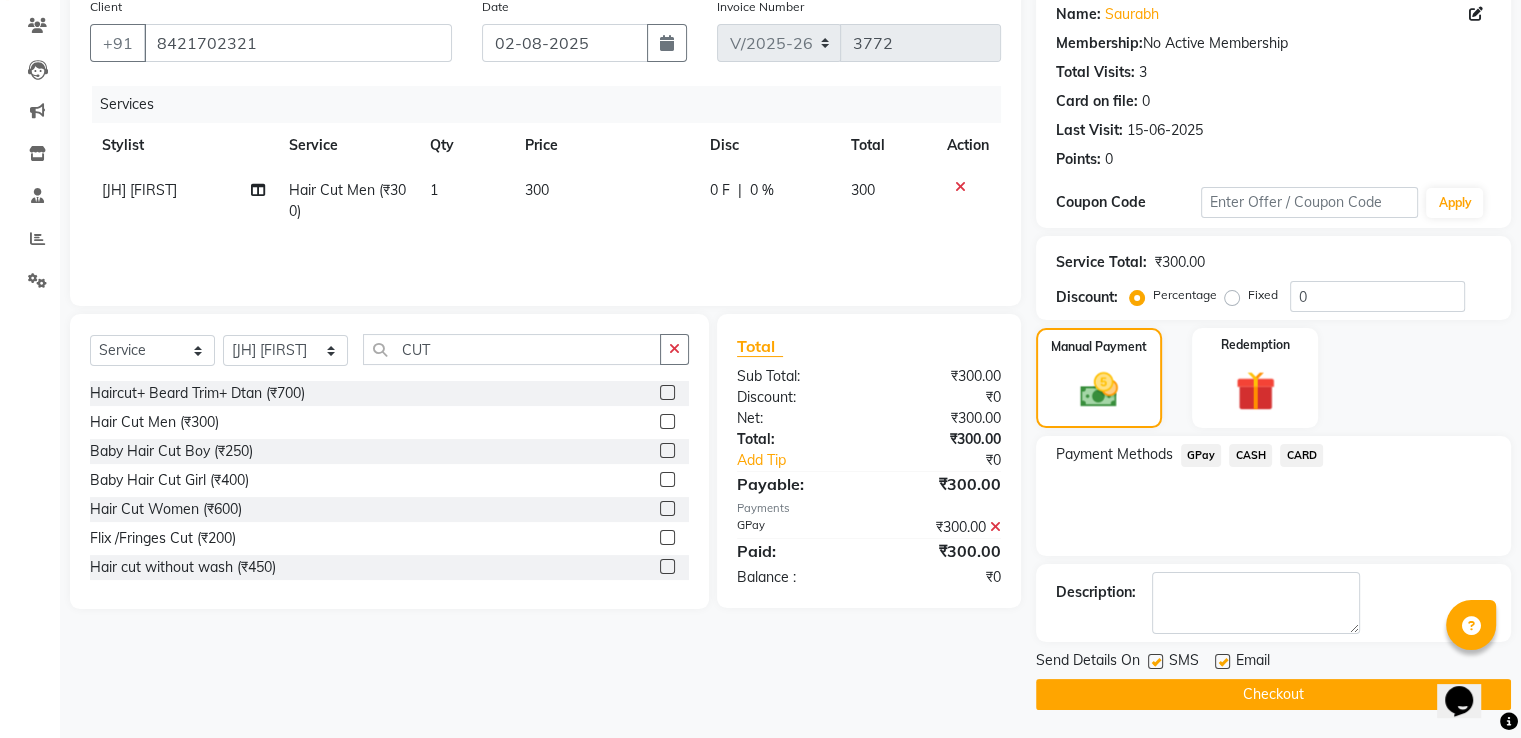 scroll, scrollTop: 163, scrollLeft: 0, axis: vertical 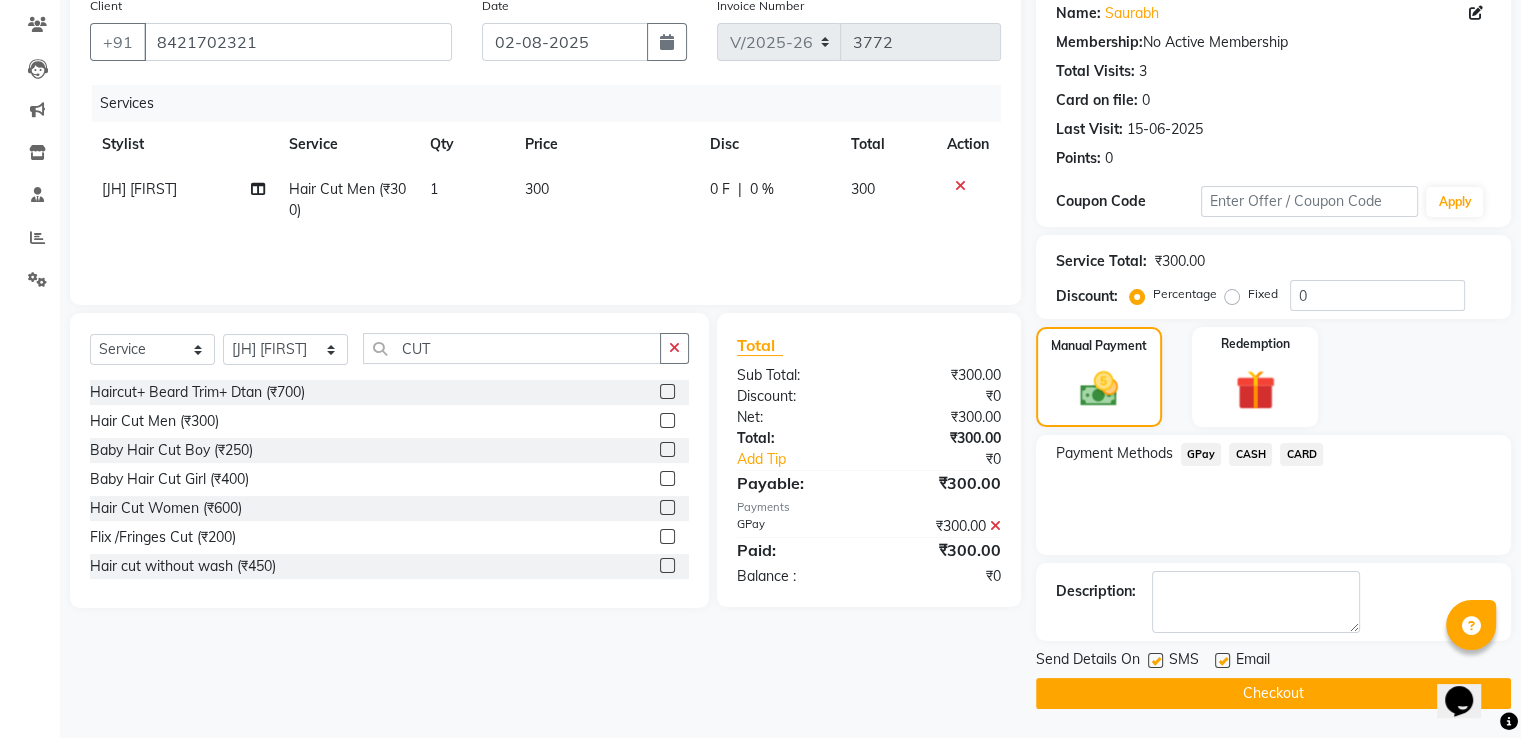 click 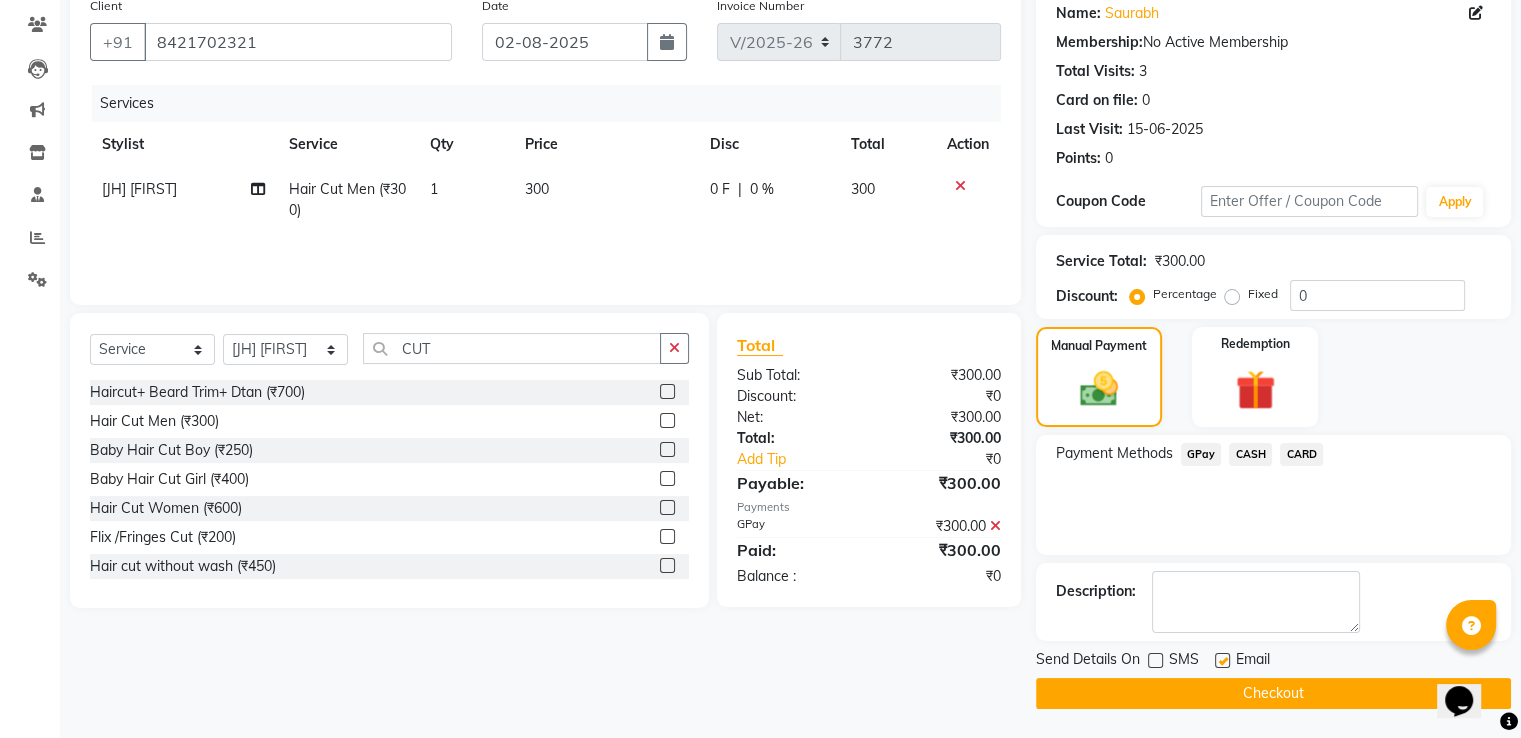 click on "Send Details On SMS Email  Checkout" 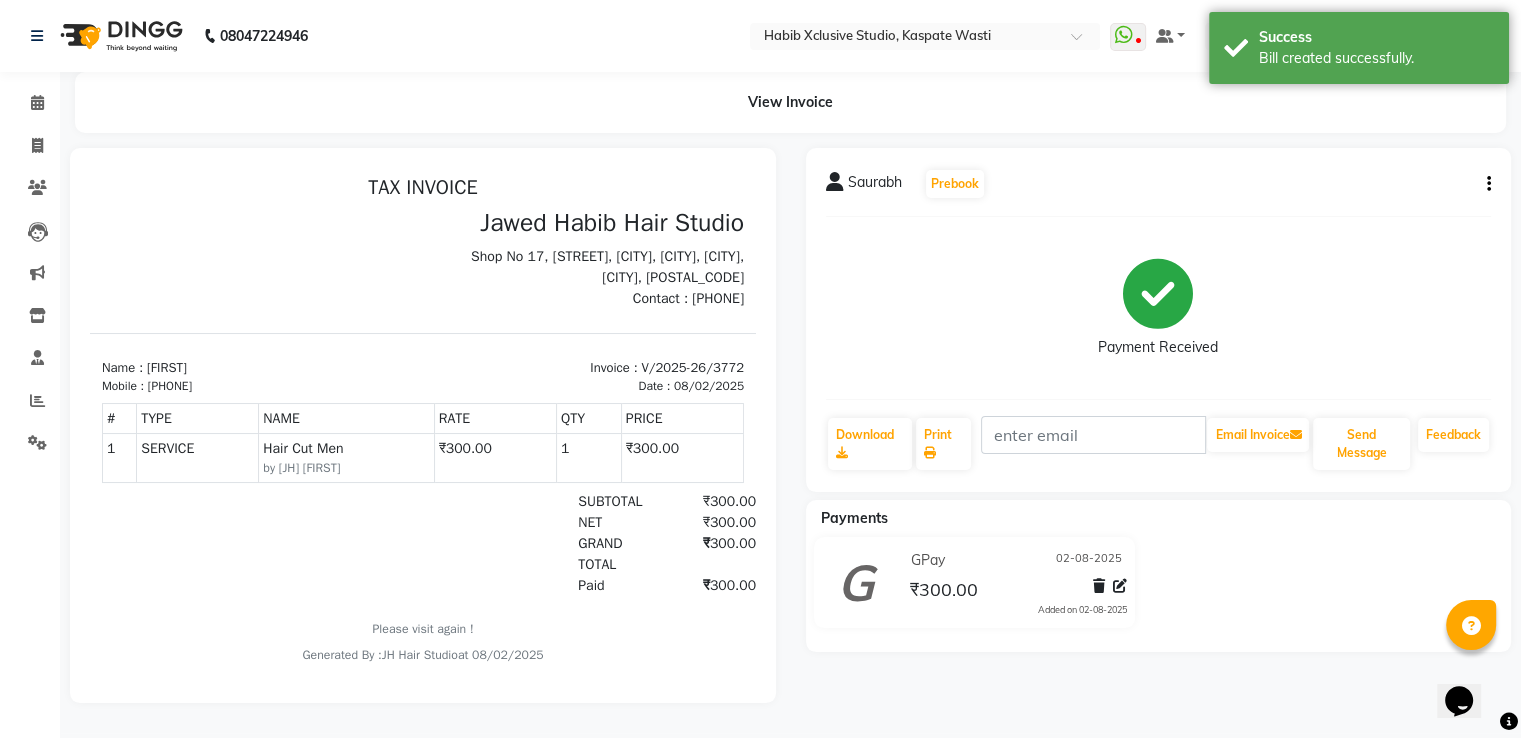 scroll, scrollTop: 0, scrollLeft: 0, axis: both 